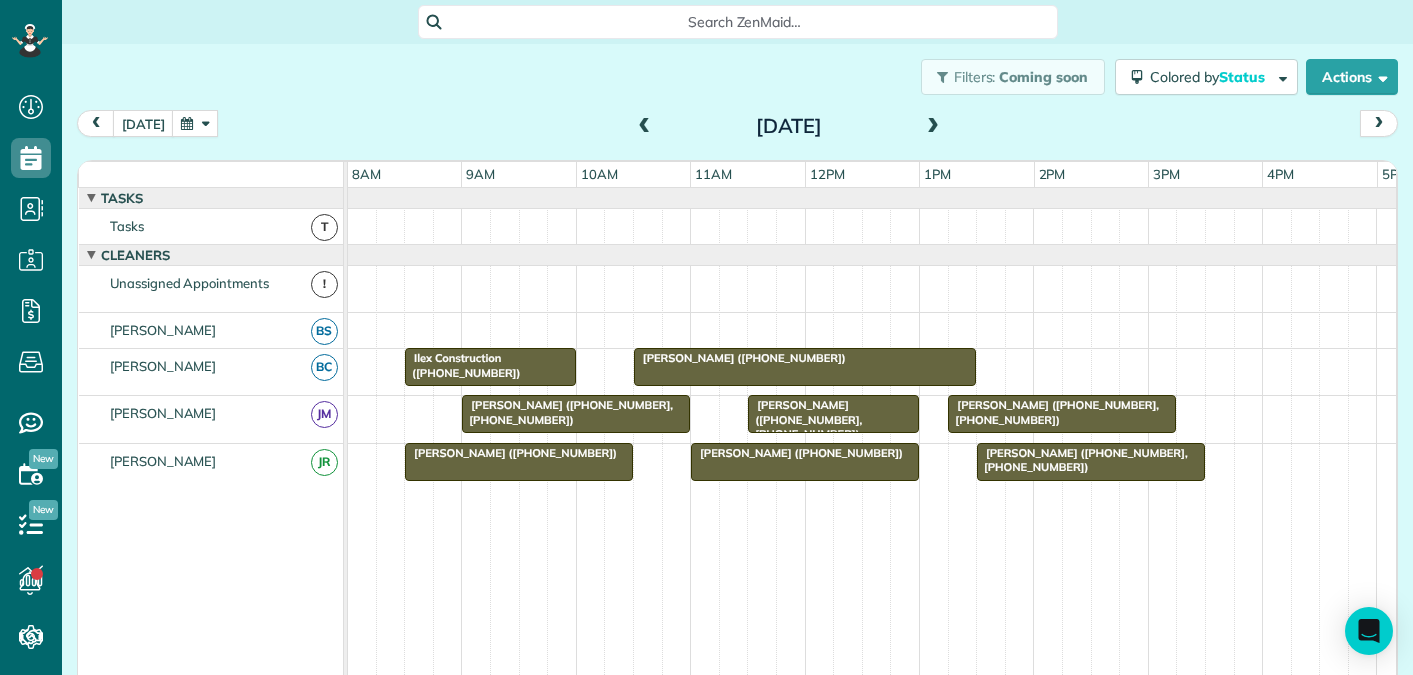 scroll, scrollTop: 0, scrollLeft: 0, axis: both 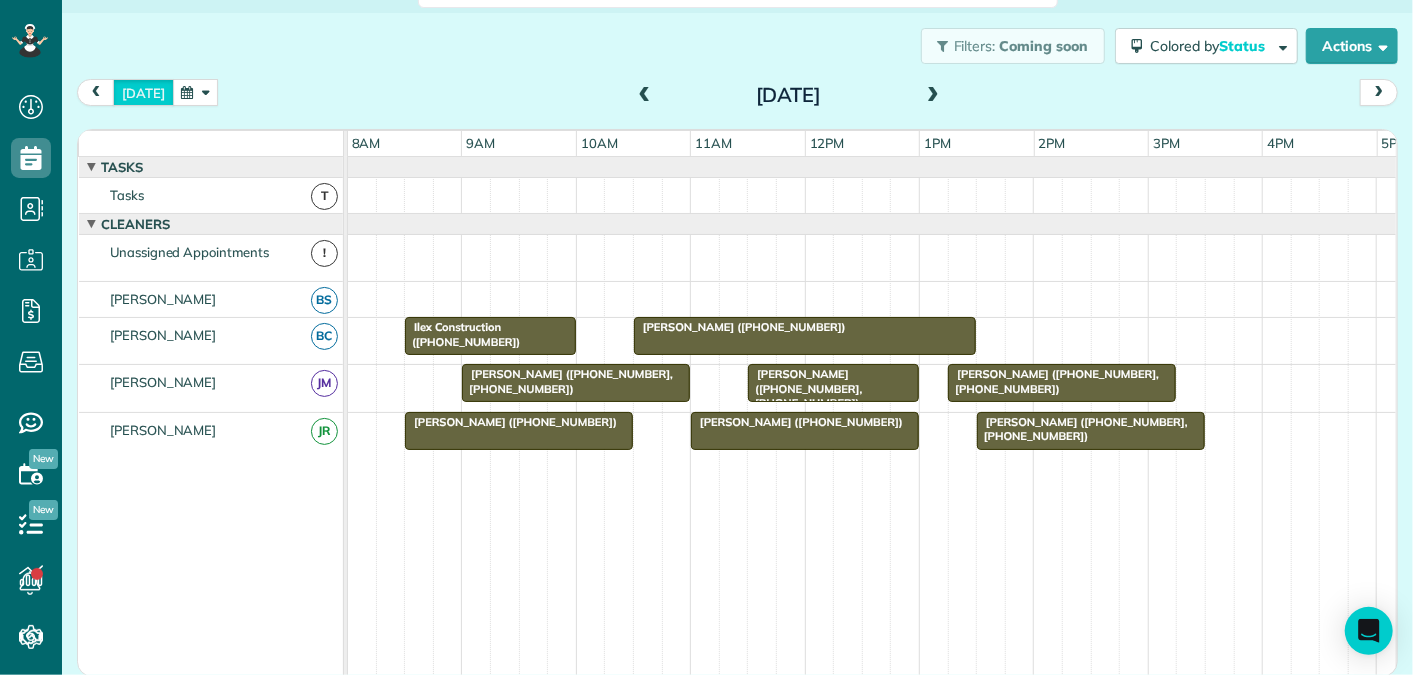 click on "[DATE]" at bounding box center [143, 92] 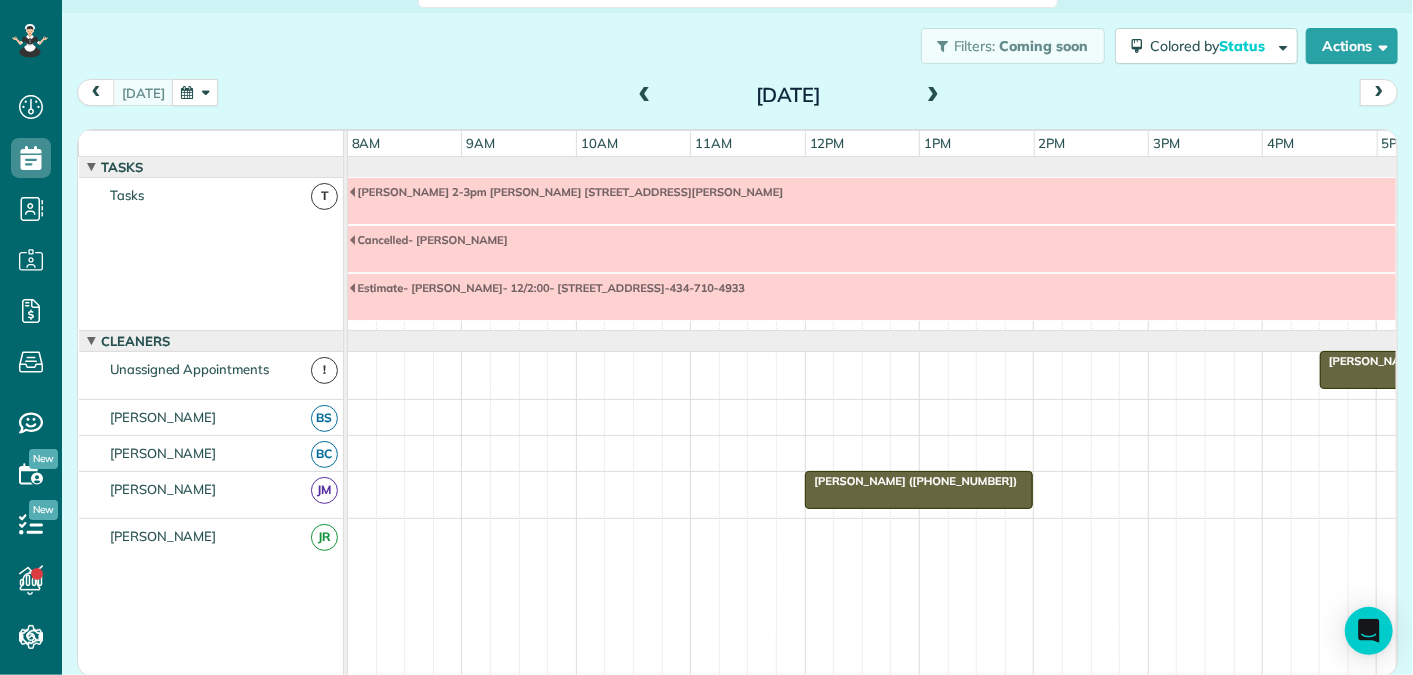 scroll, scrollTop: 117, scrollLeft: 0, axis: vertical 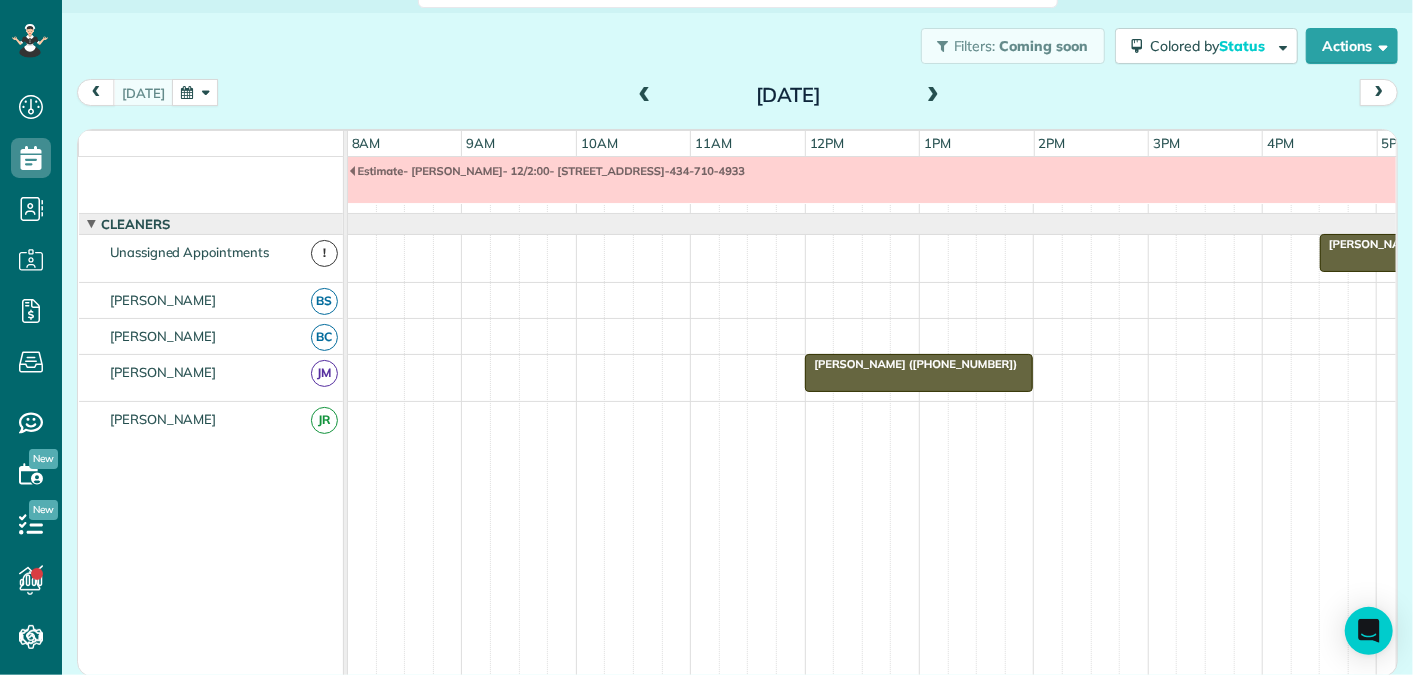click at bounding box center (933, 96) 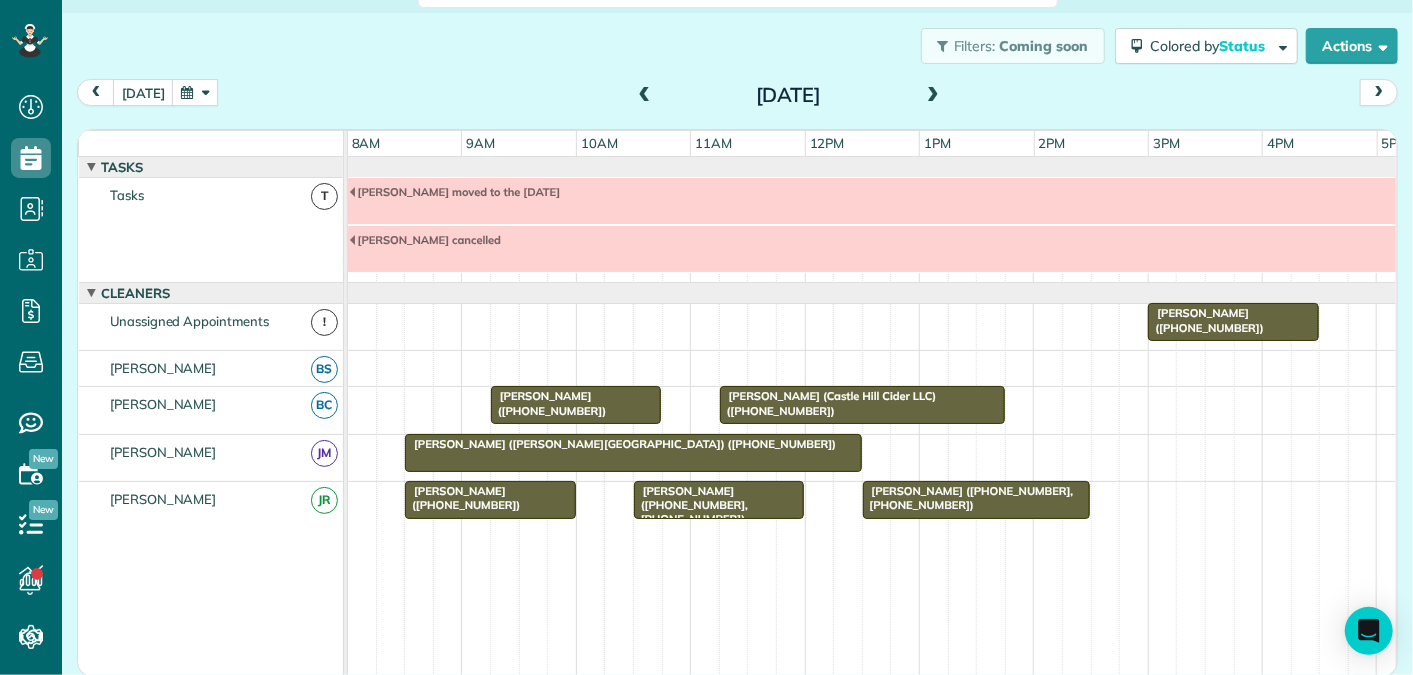 scroll, scrollTop: 68, scrollLeft: 0, axis: vertical 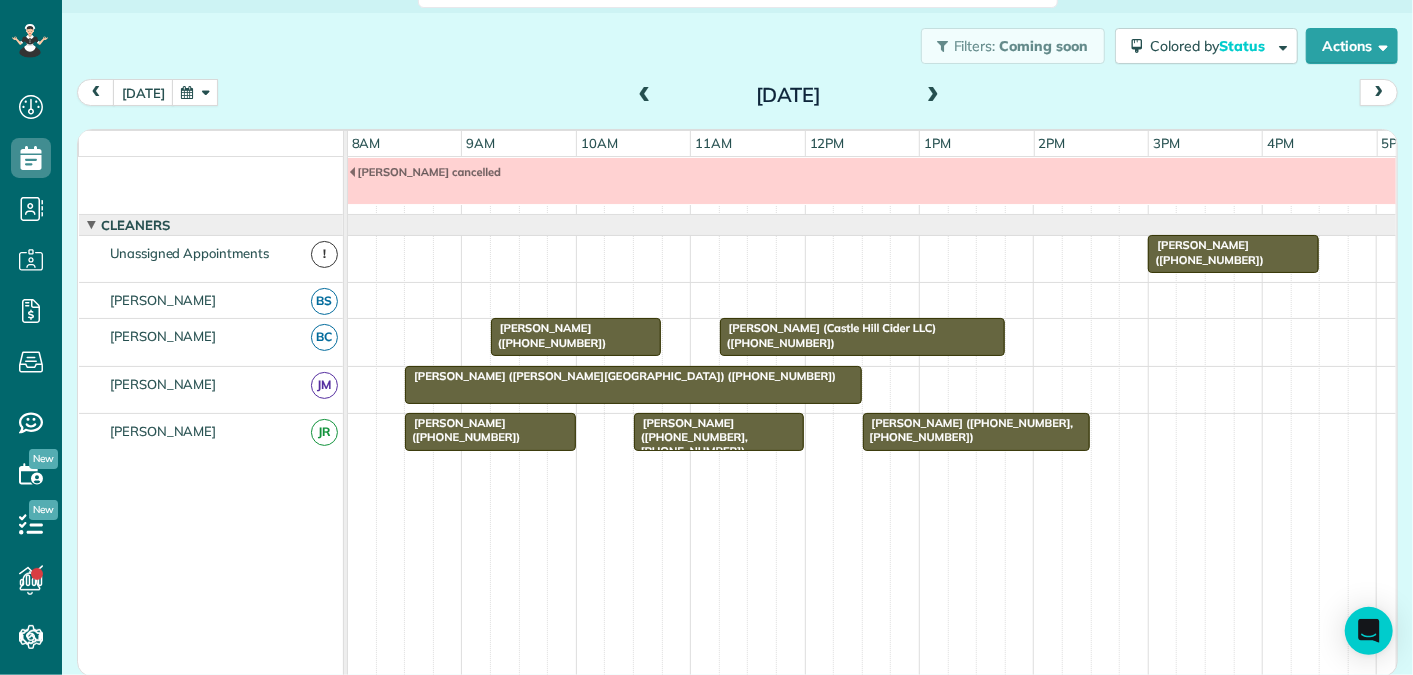 click at bounding box center [933, 96] 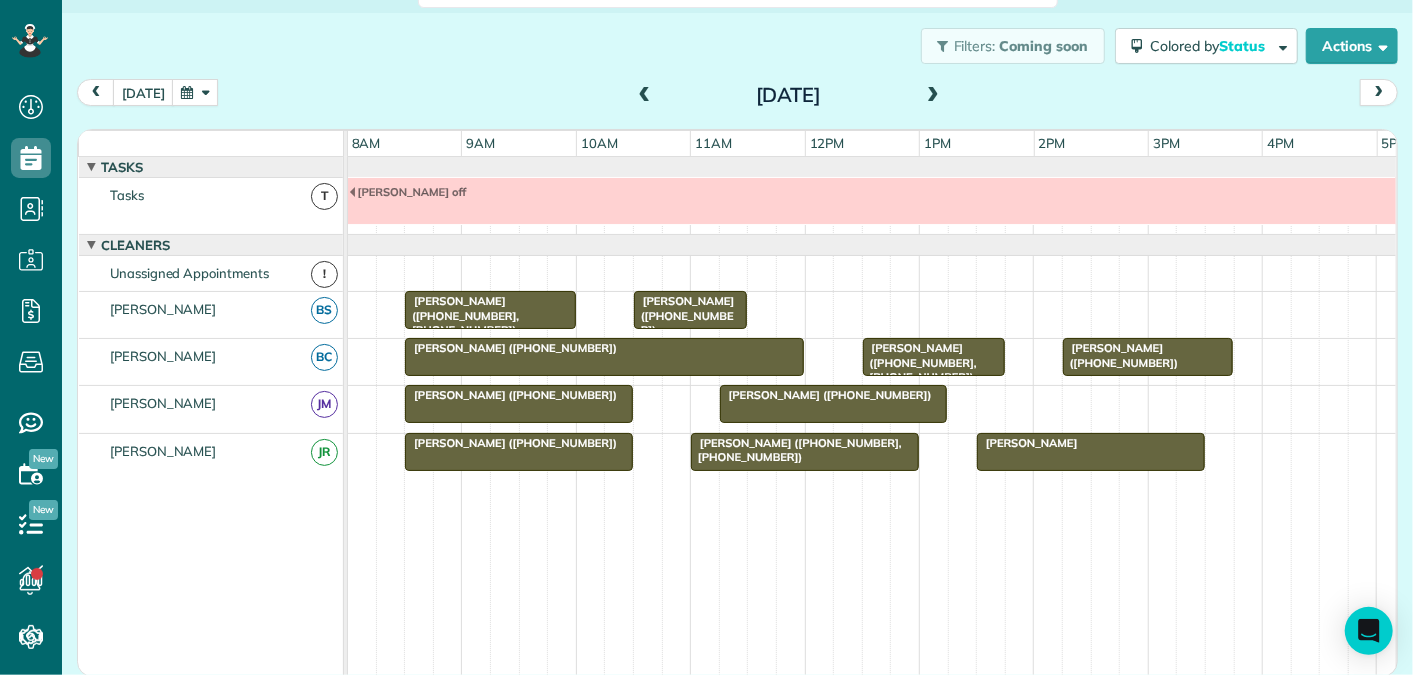 scroll, scrollTop: 21, scrollLeft: 0, axis: vertical 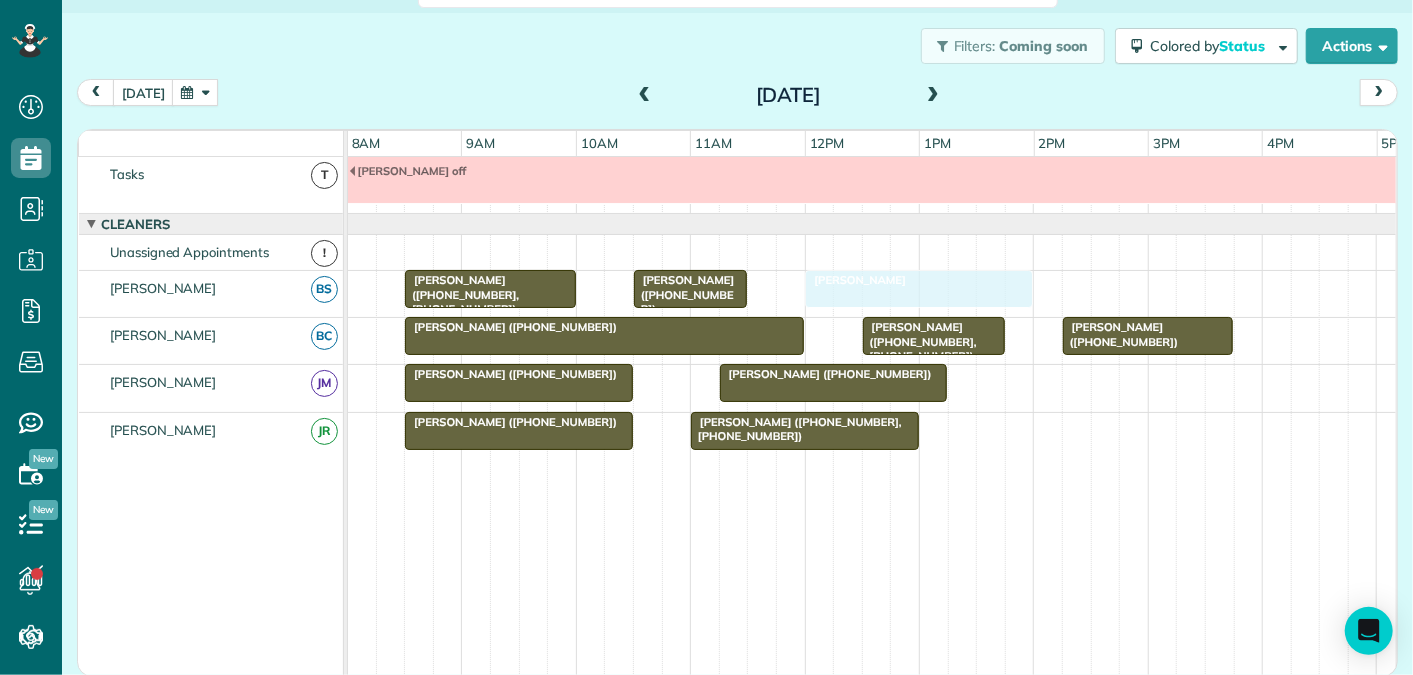 drag, startPoint x: 1048, startPoint y: 428, endPoint x: 881, endPoint y: 292, distance: 215.37177 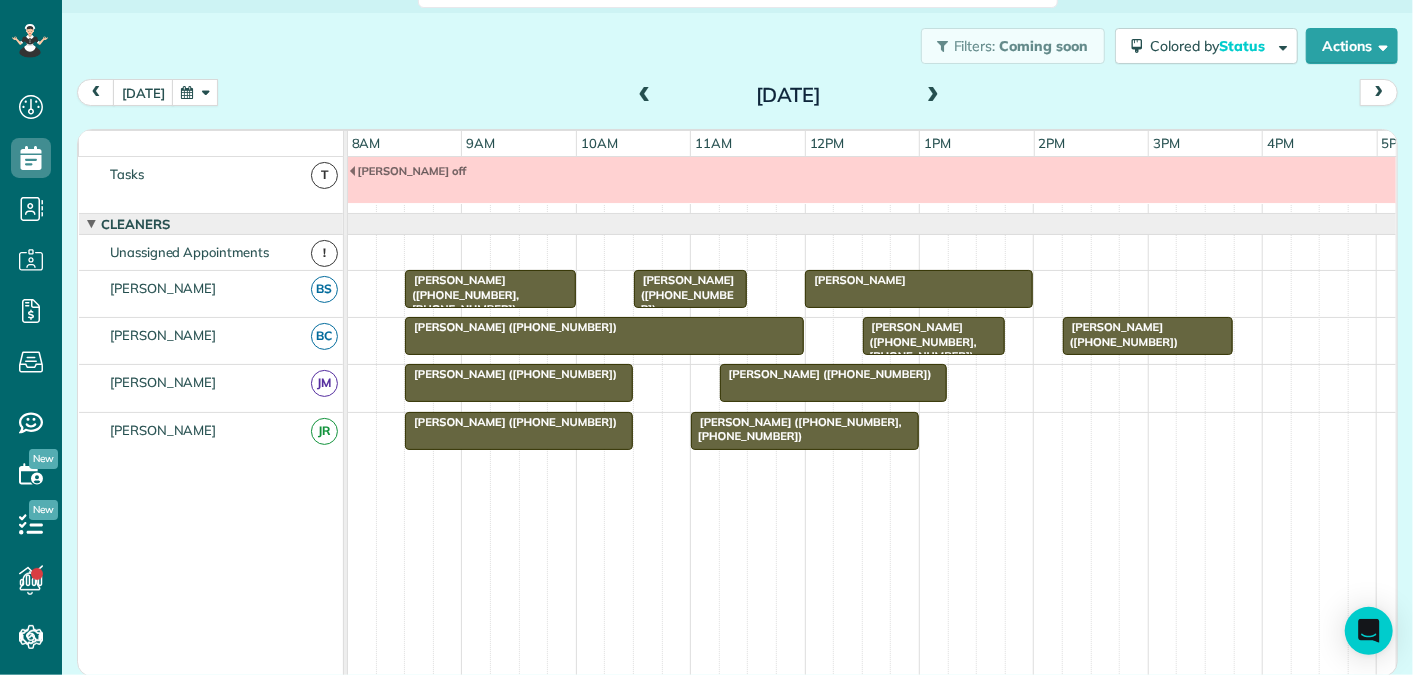 click on "[PERSON_NAME] ([PHONE_NUMBER], [PHONE_NUMBER])" at bounding box center (805, 429) 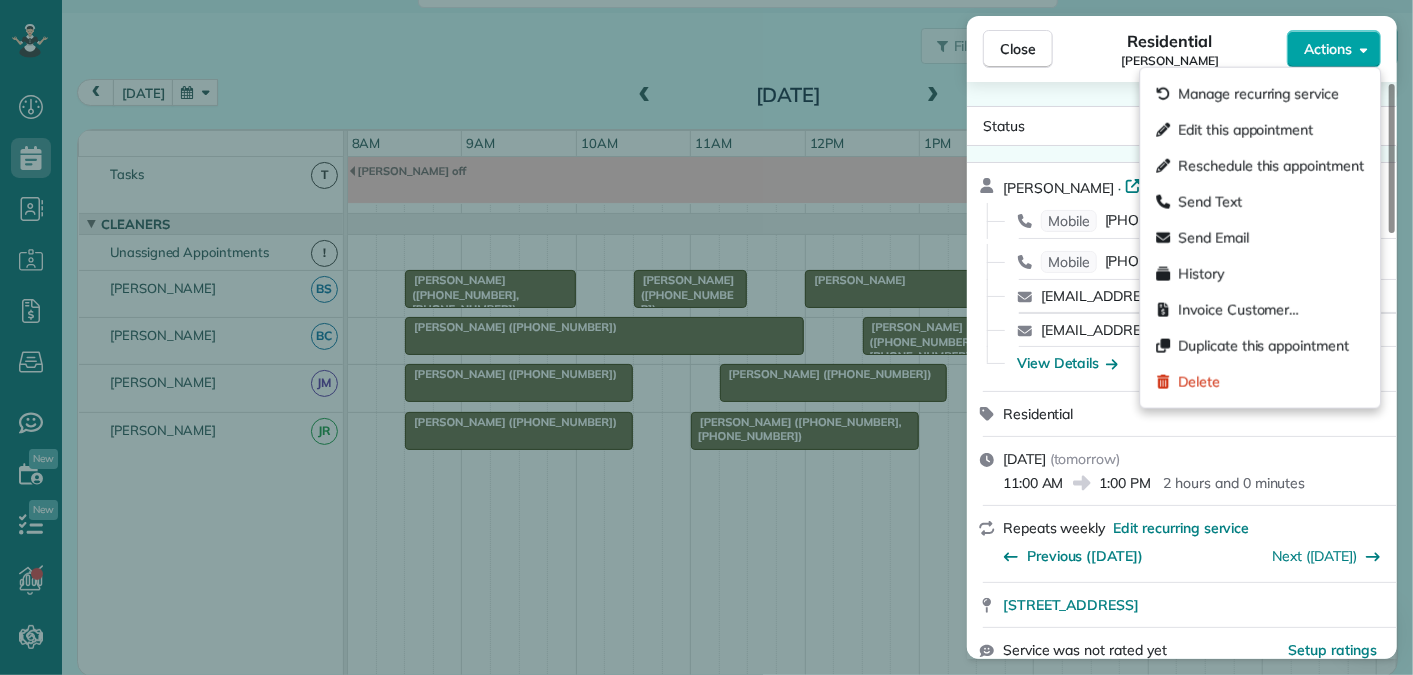 click on "Actions" at bounding box center [1328, 49] 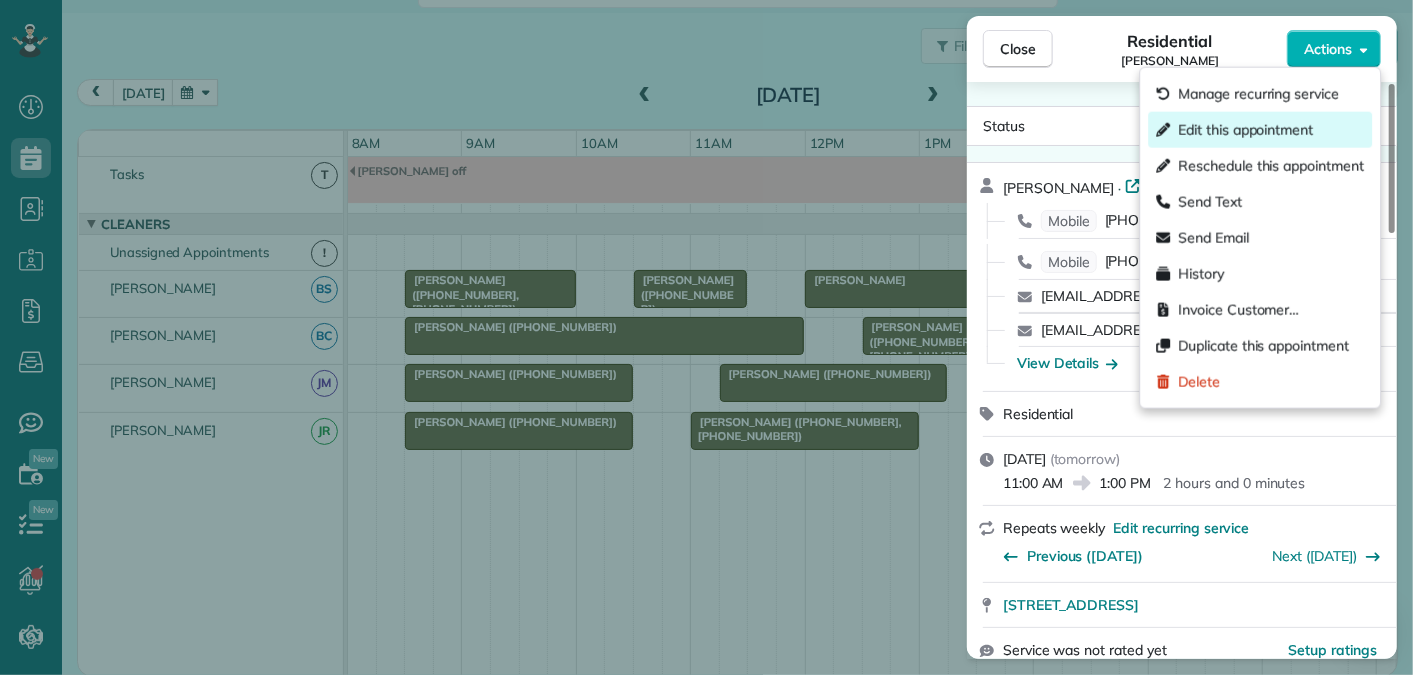click on "Edit this appointment" at bounding box center (1245, 130) 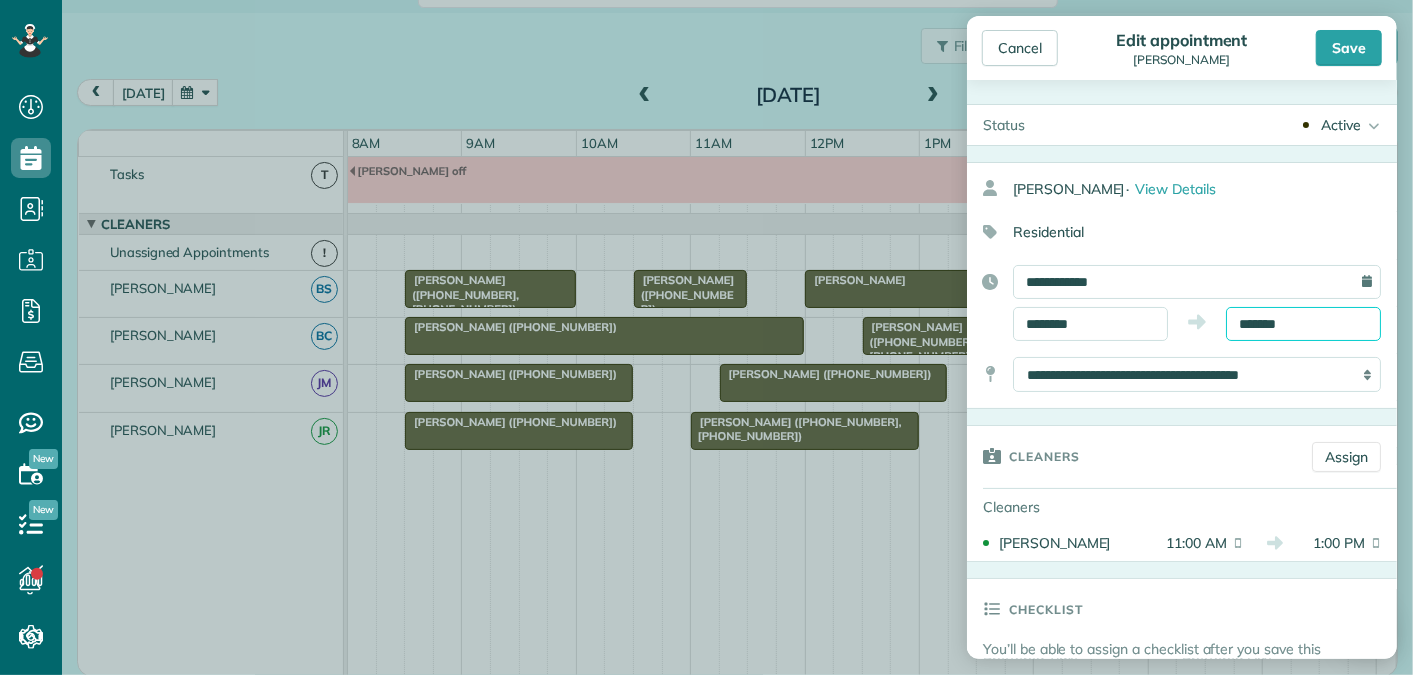 click on "*******" at bounding box center [1303, 324] 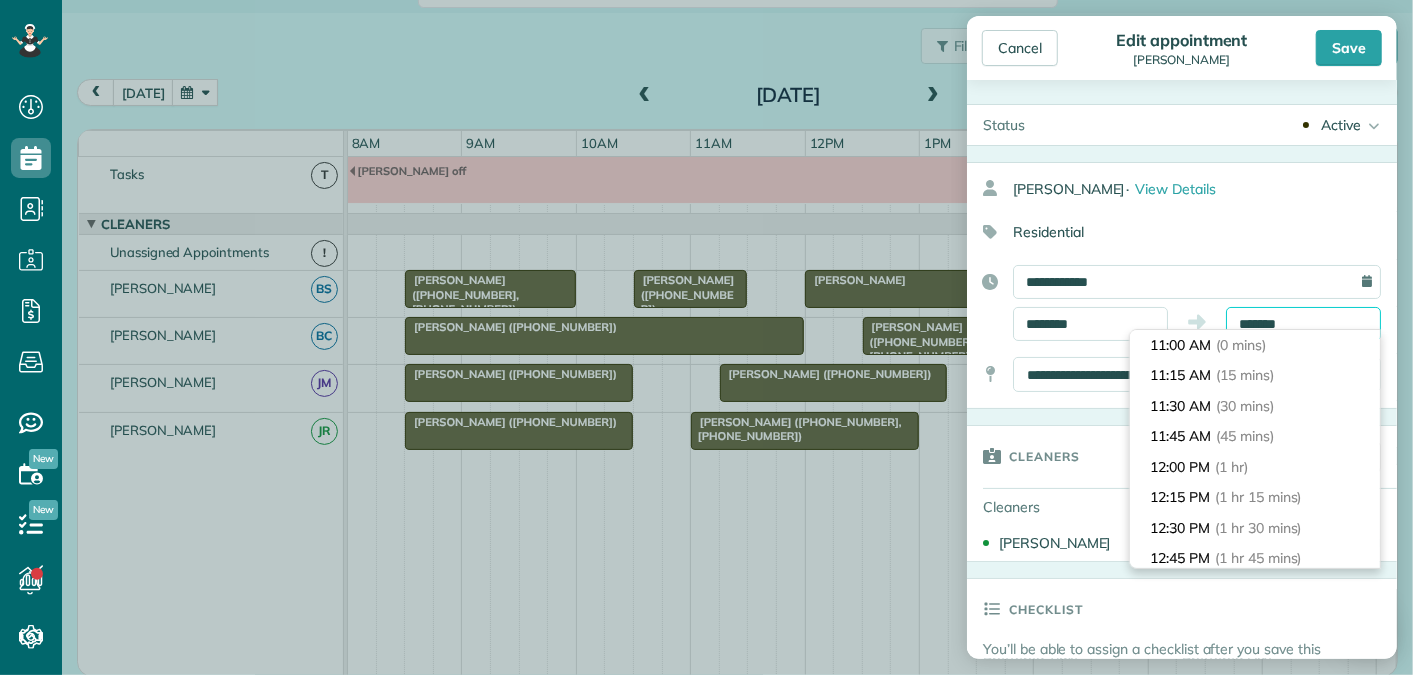 scroll, scrollTop: 213, scrollLeft: 0, axis: vertical 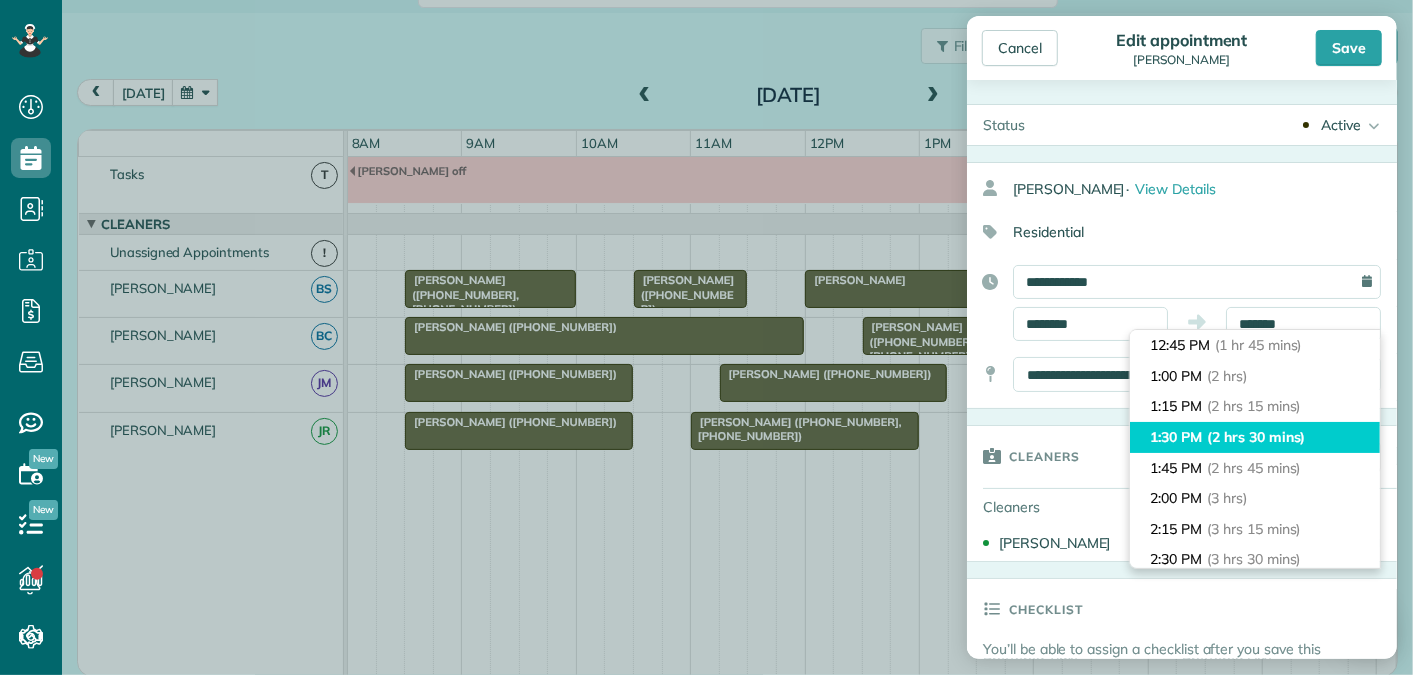 type on "*******" 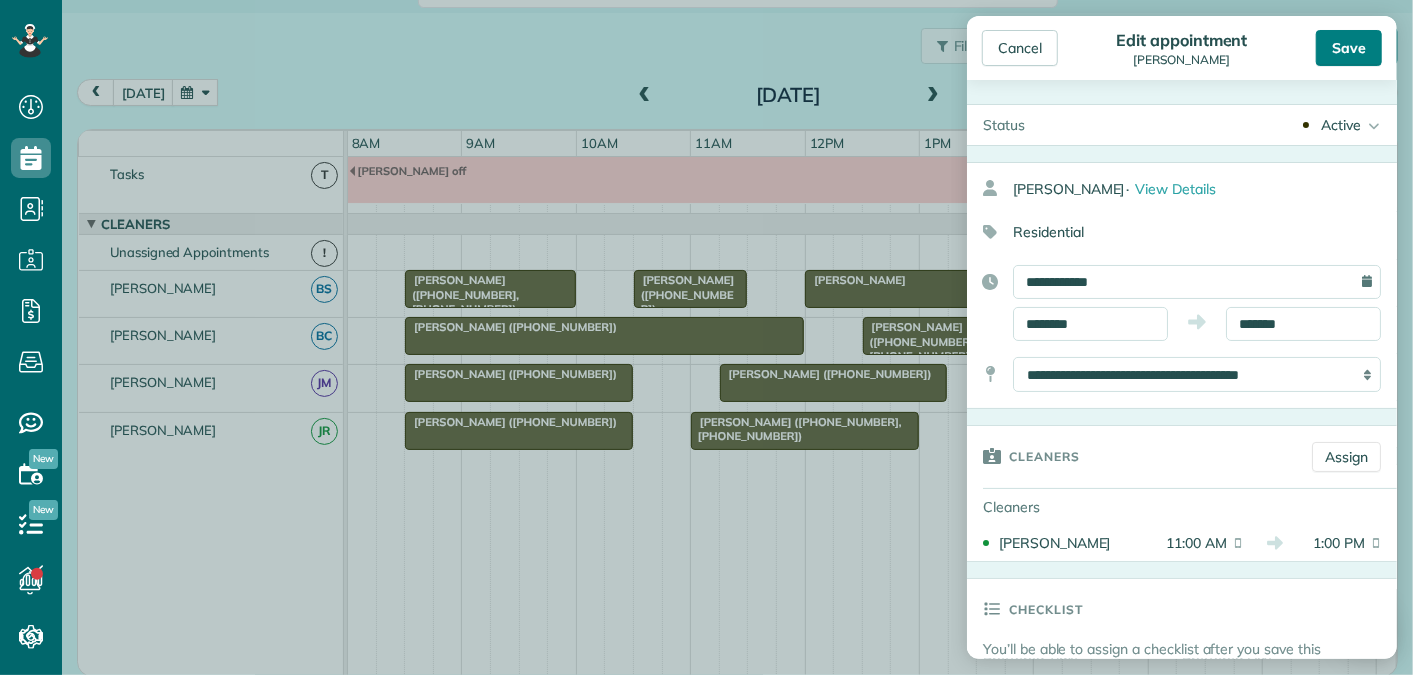 click on "Save" at bounding box center [1349, 48] 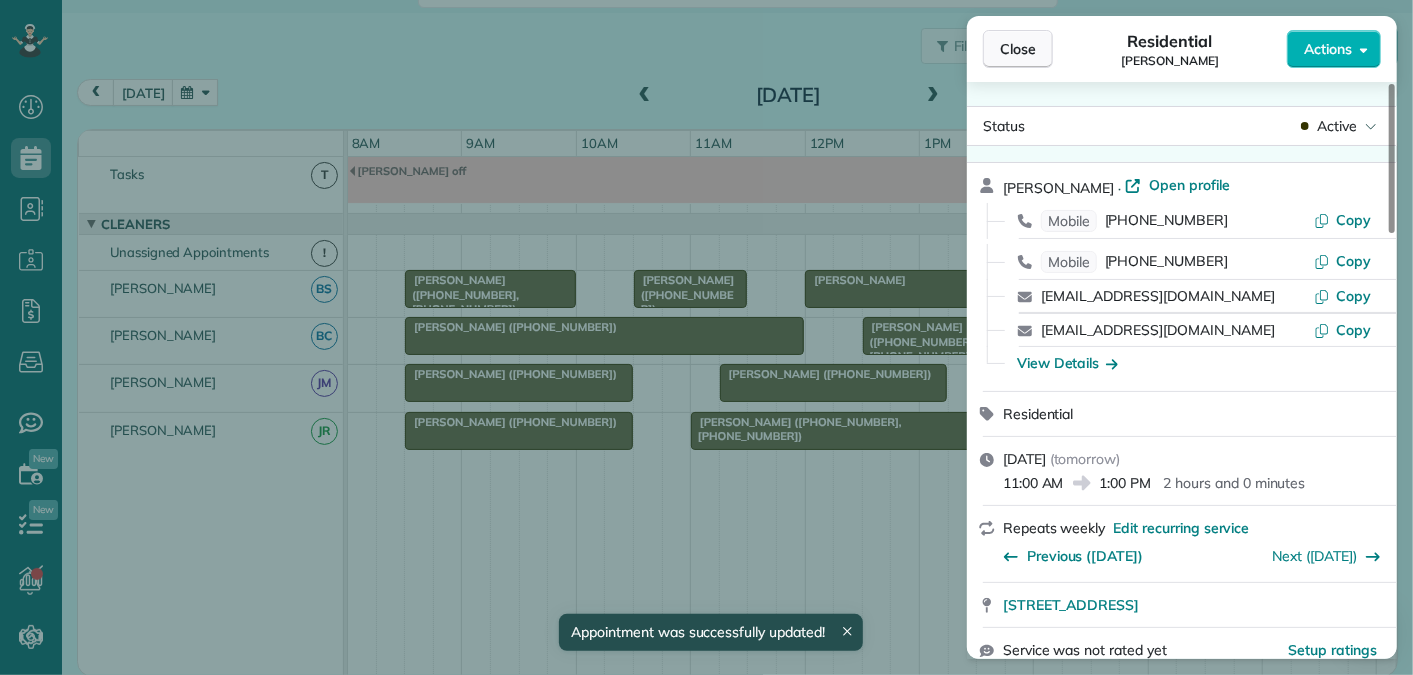 click on "Close" at bounding box center (1018, 49) 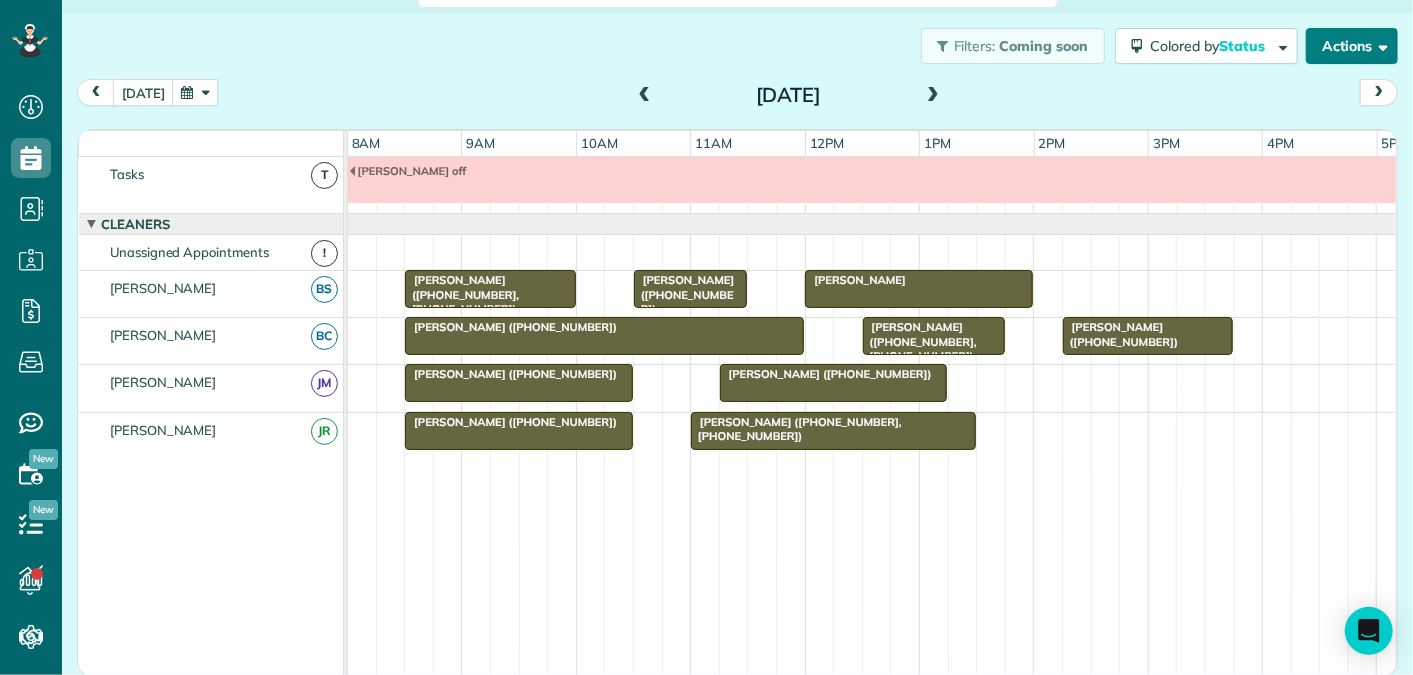 click on "Actions" at bounding box center [1352, 46] 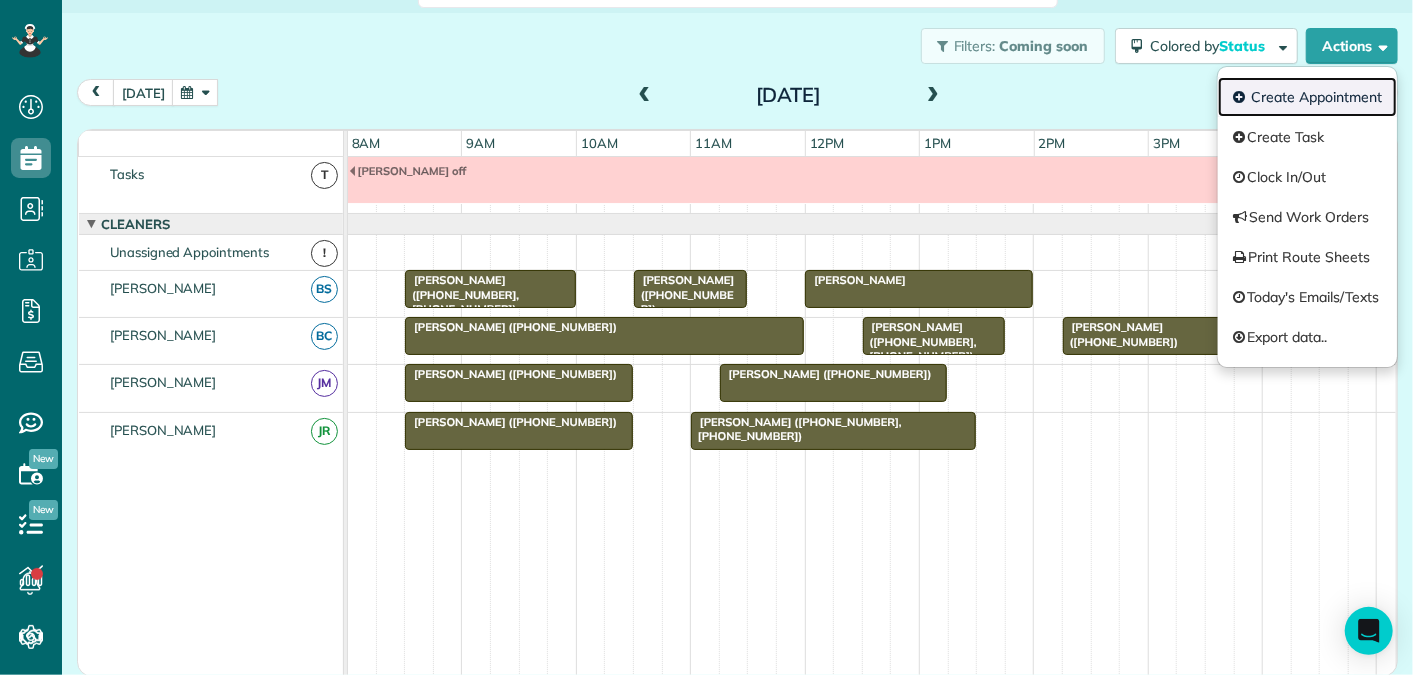 click on "Create Appointment" at bounding box center (1307, 97) 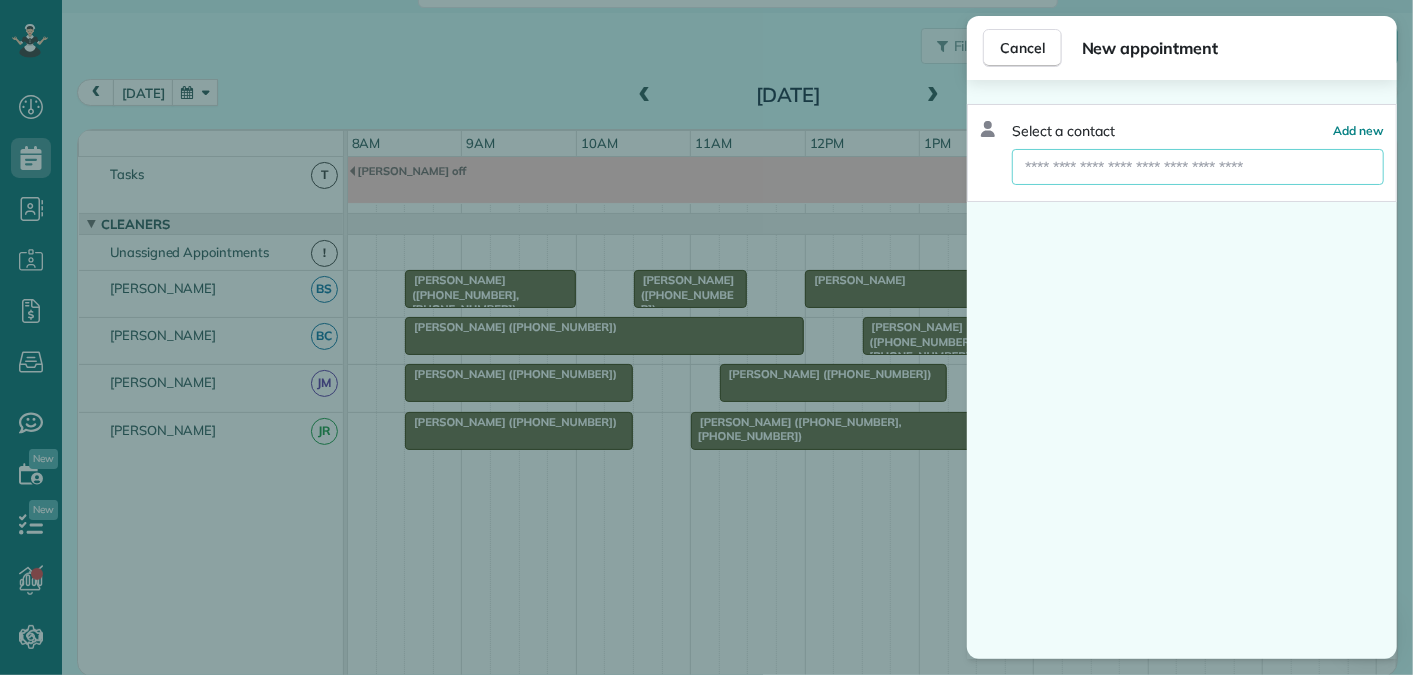 click at bounding box center [1198, 167] 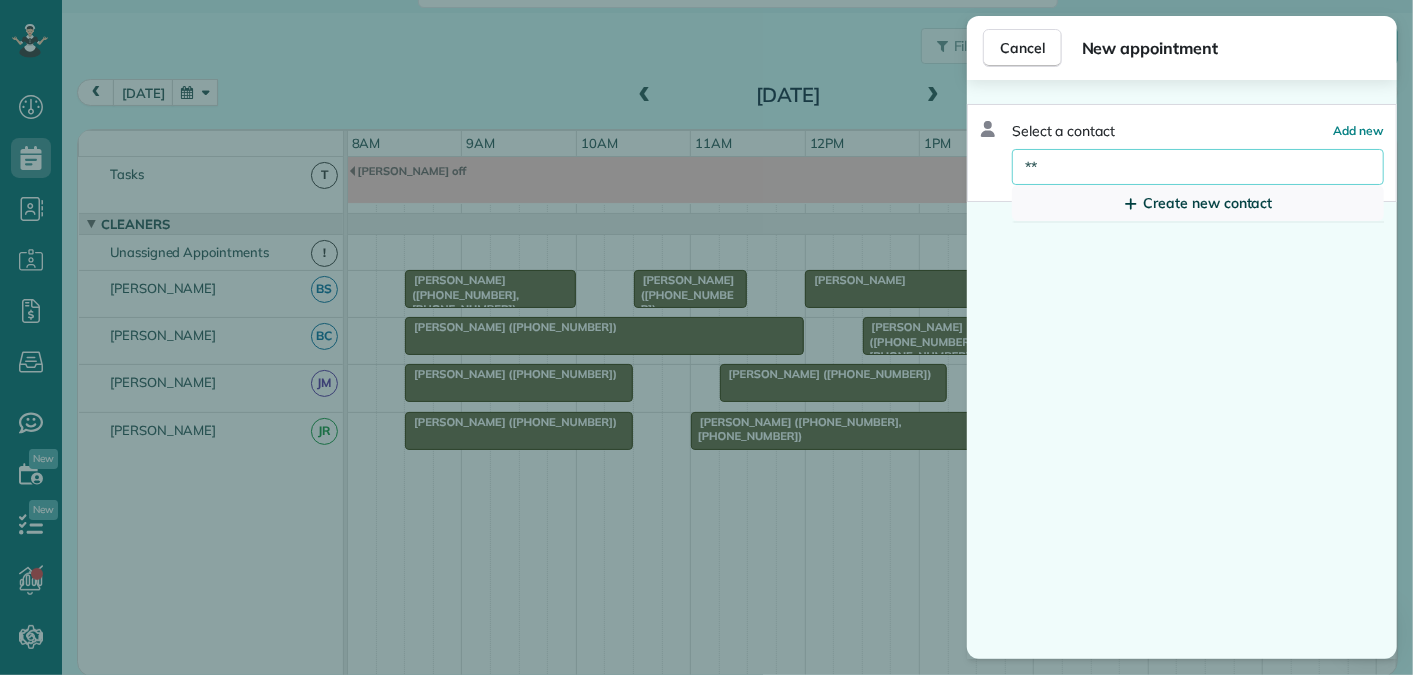 type on "*" 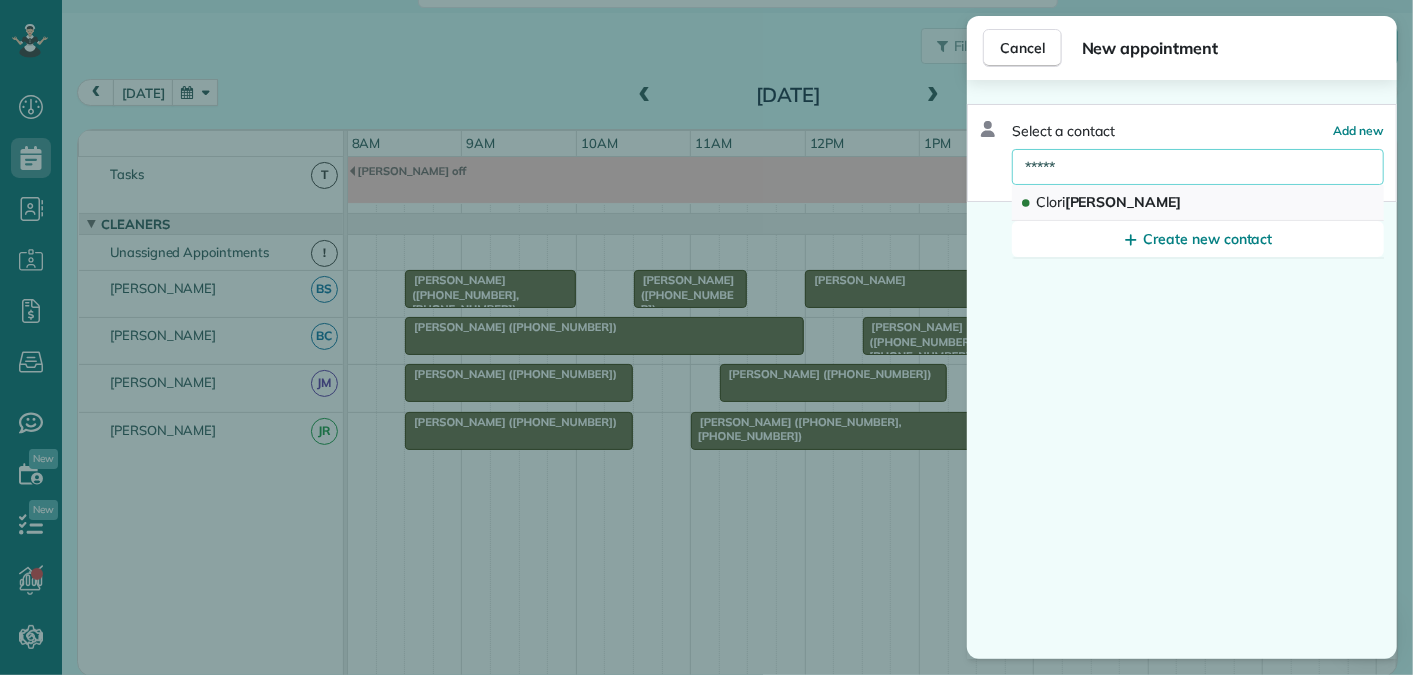 type on "*****" 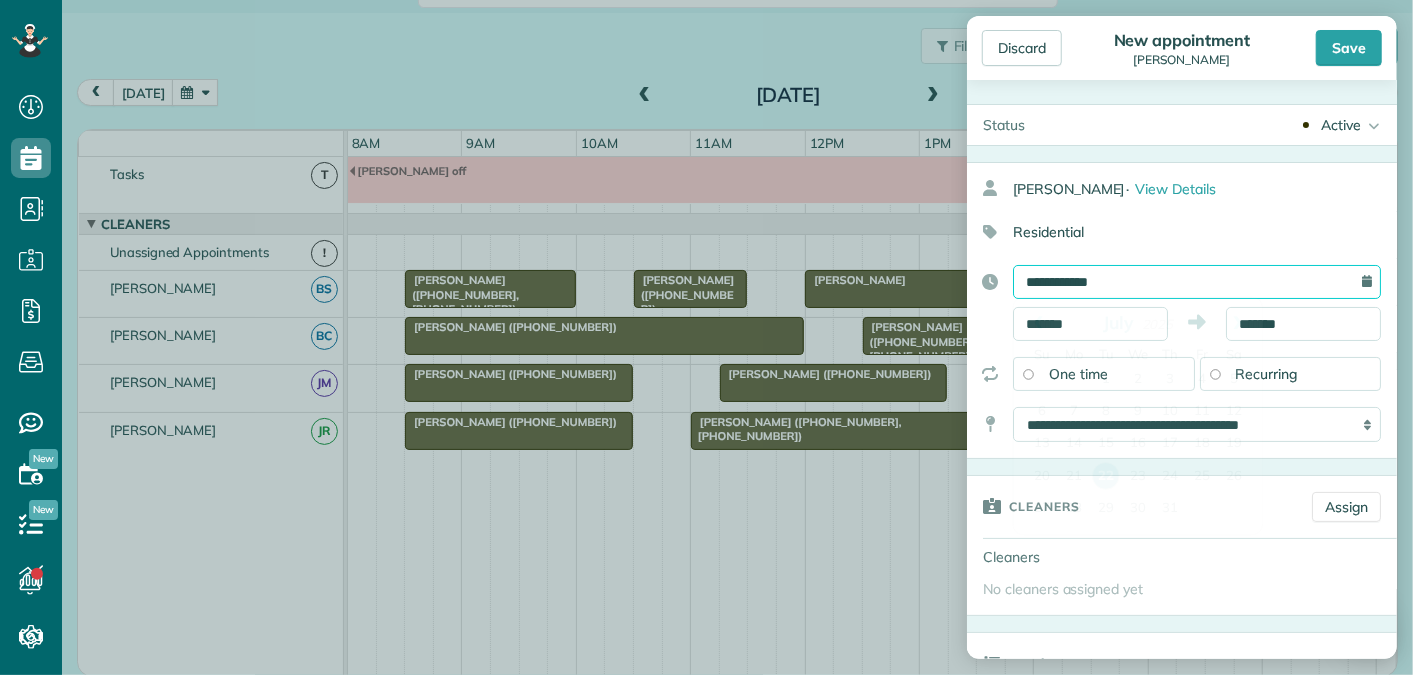 click on "**********" at bounding box center [1197, 282] 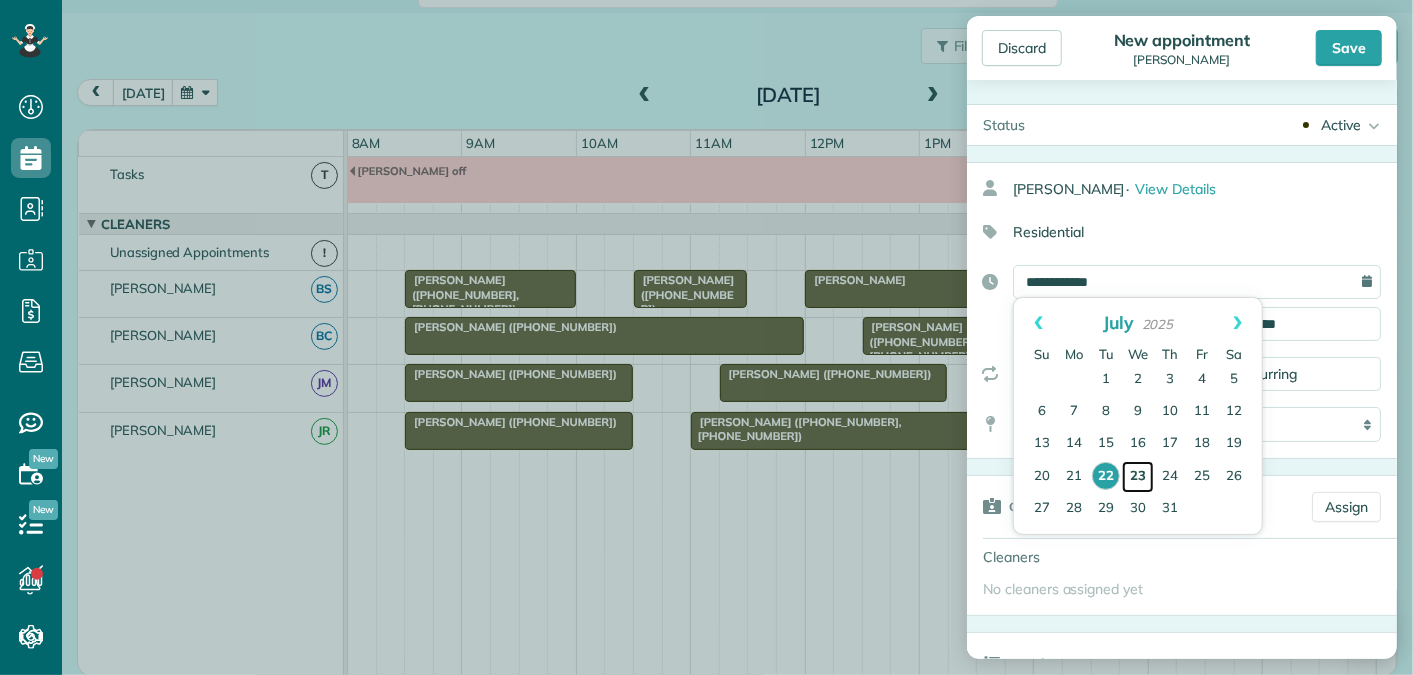 click on "23" at bounding box center (1138, 477) 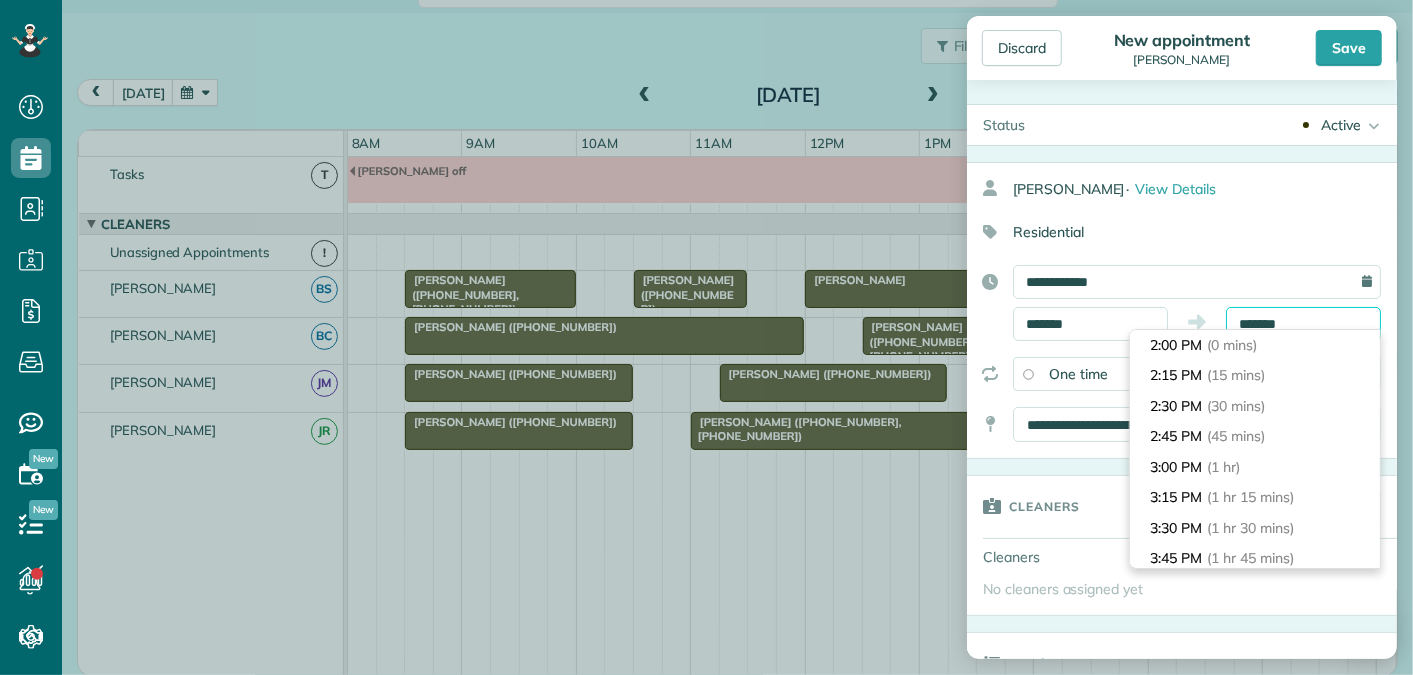 click on "*******" at bounding box center (1303, 324) 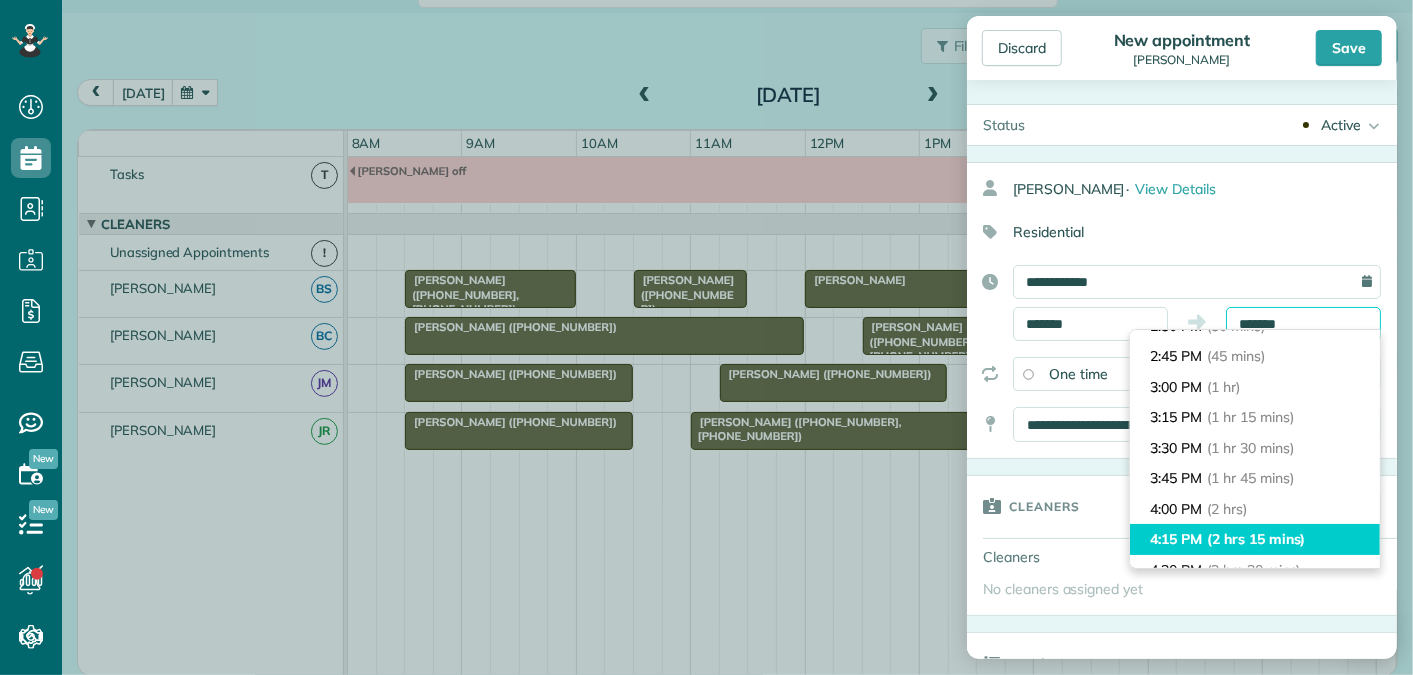 scroll, scrollTop: 82, scrollLeft: 0, axis: vertical 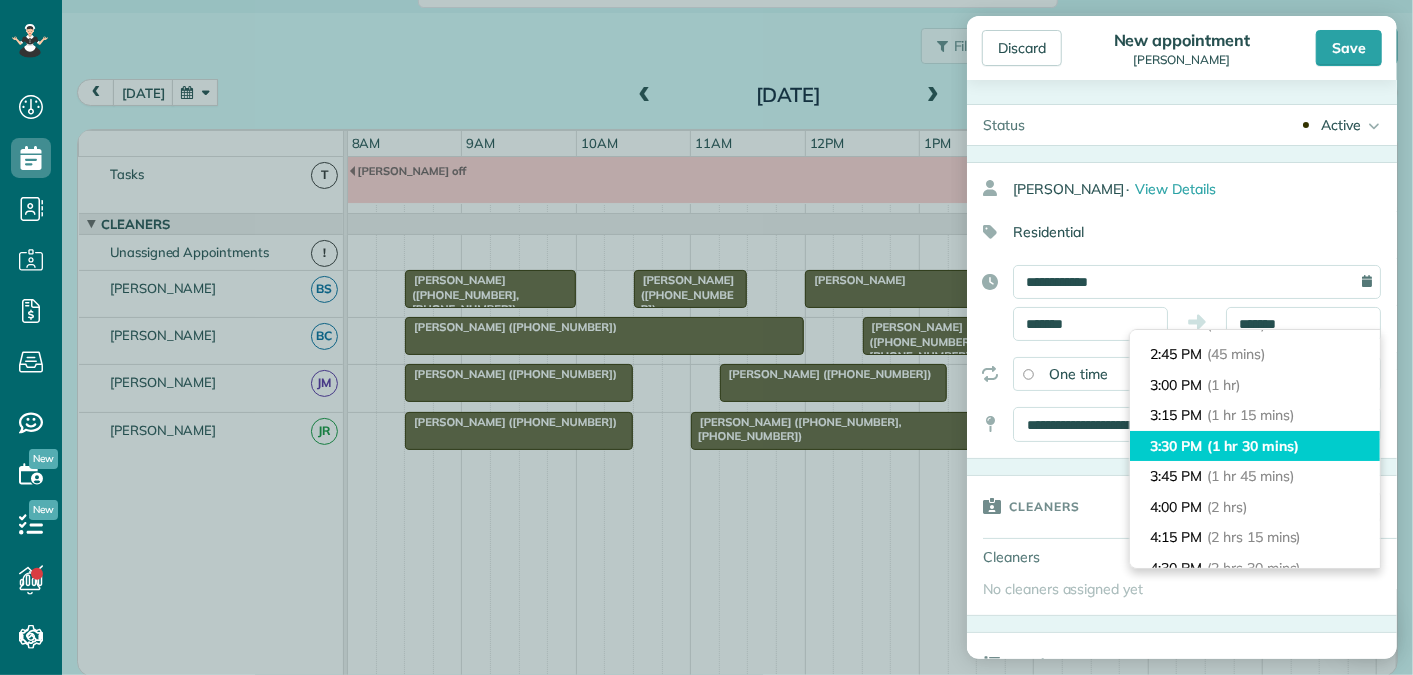 type on "*******" 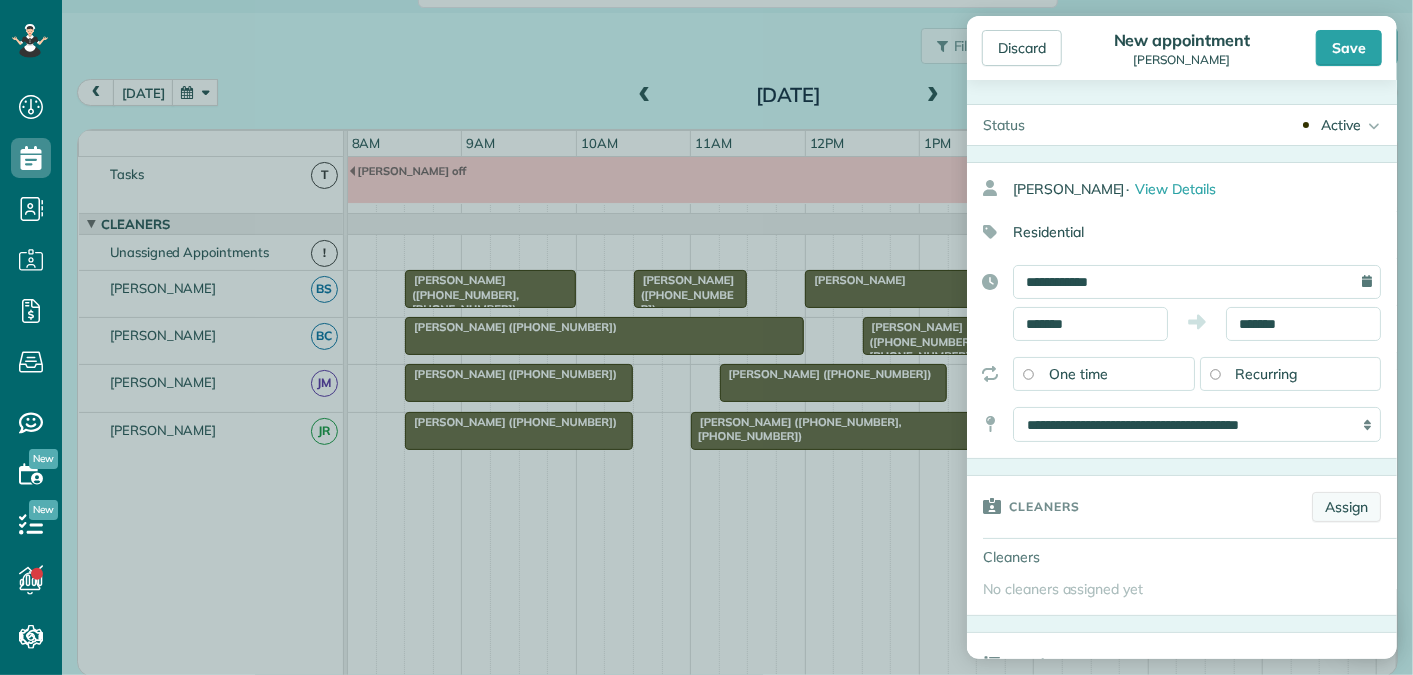 click on "Assign" at bounding box center [1346, 507] 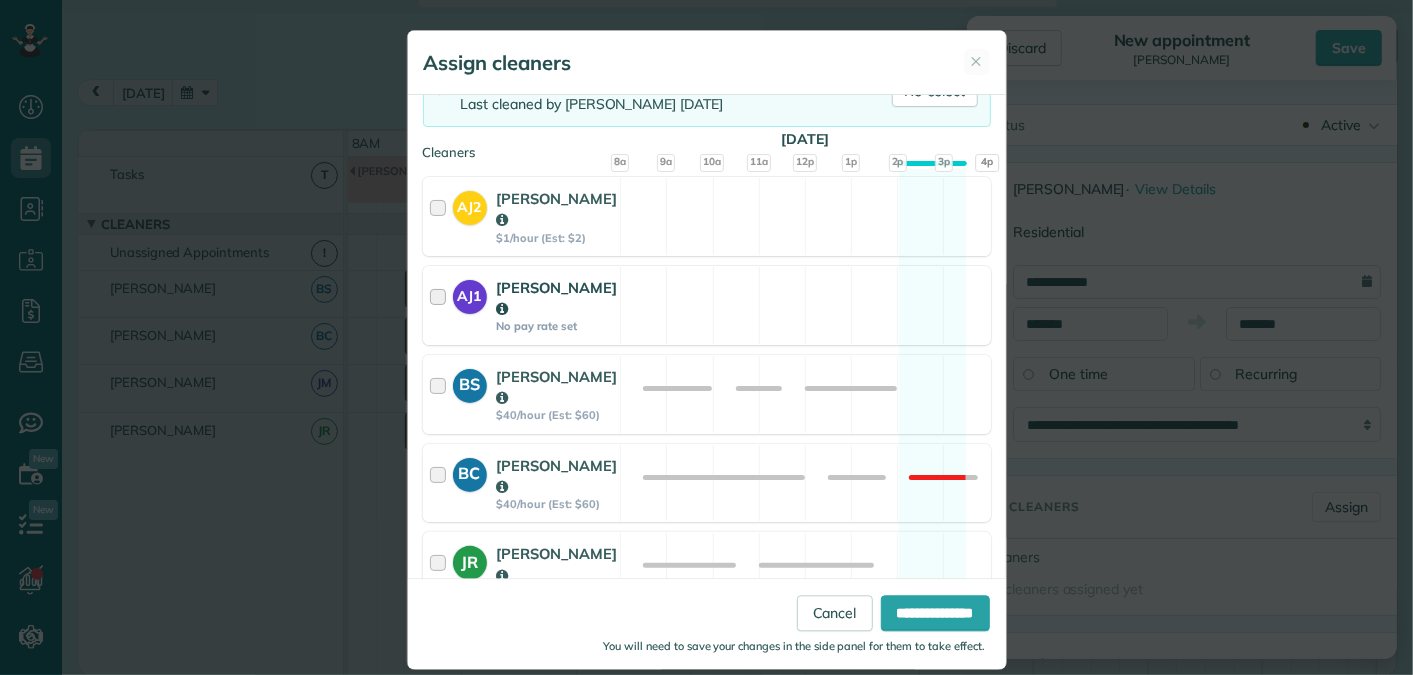 scroll, scrollTop: 171, scrollLeft: 0, axis: vertical 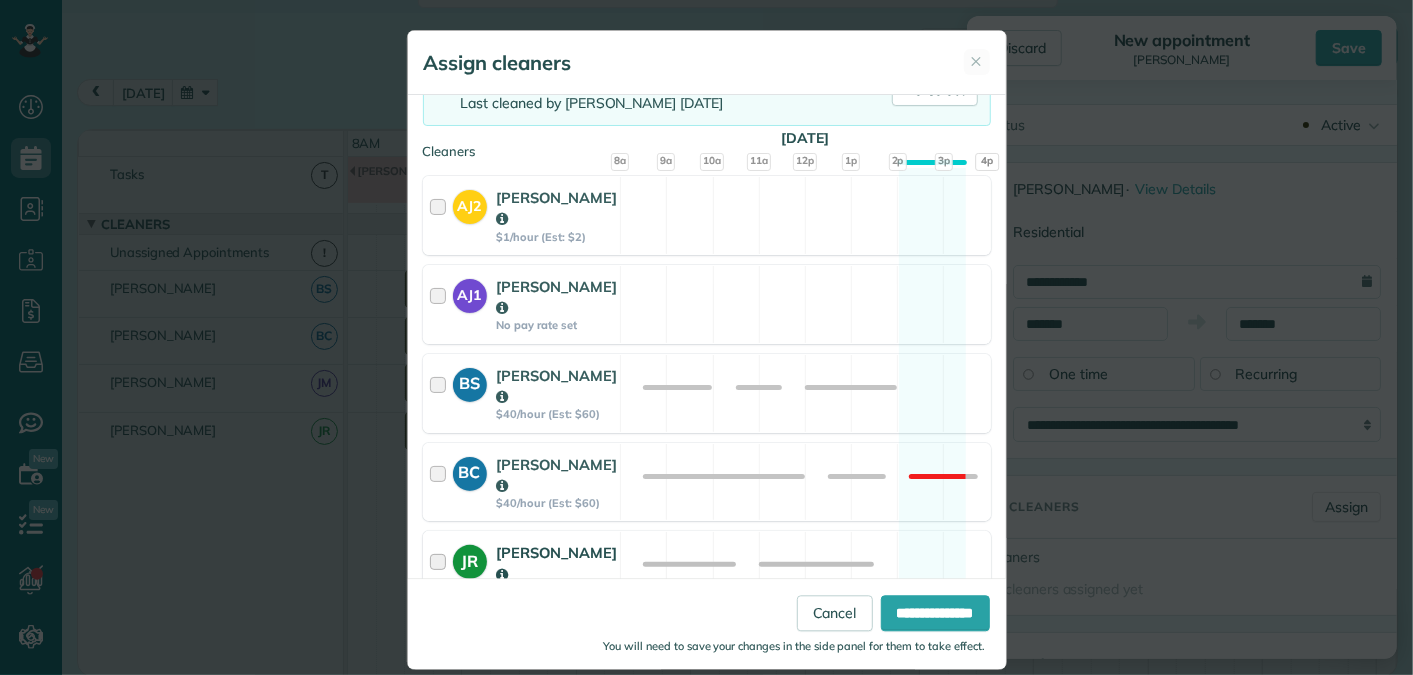 click at bounding box center (441, 570) 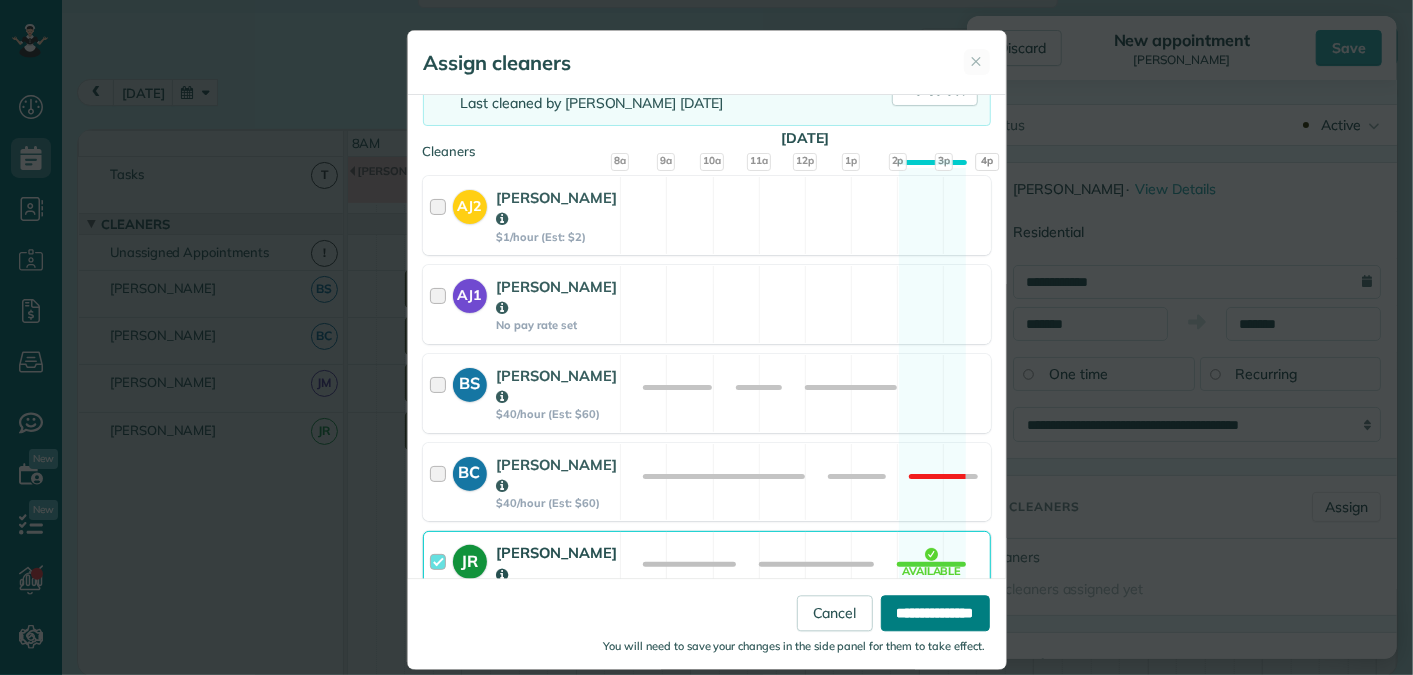 click on "**********" at bounding box center [935, 614] 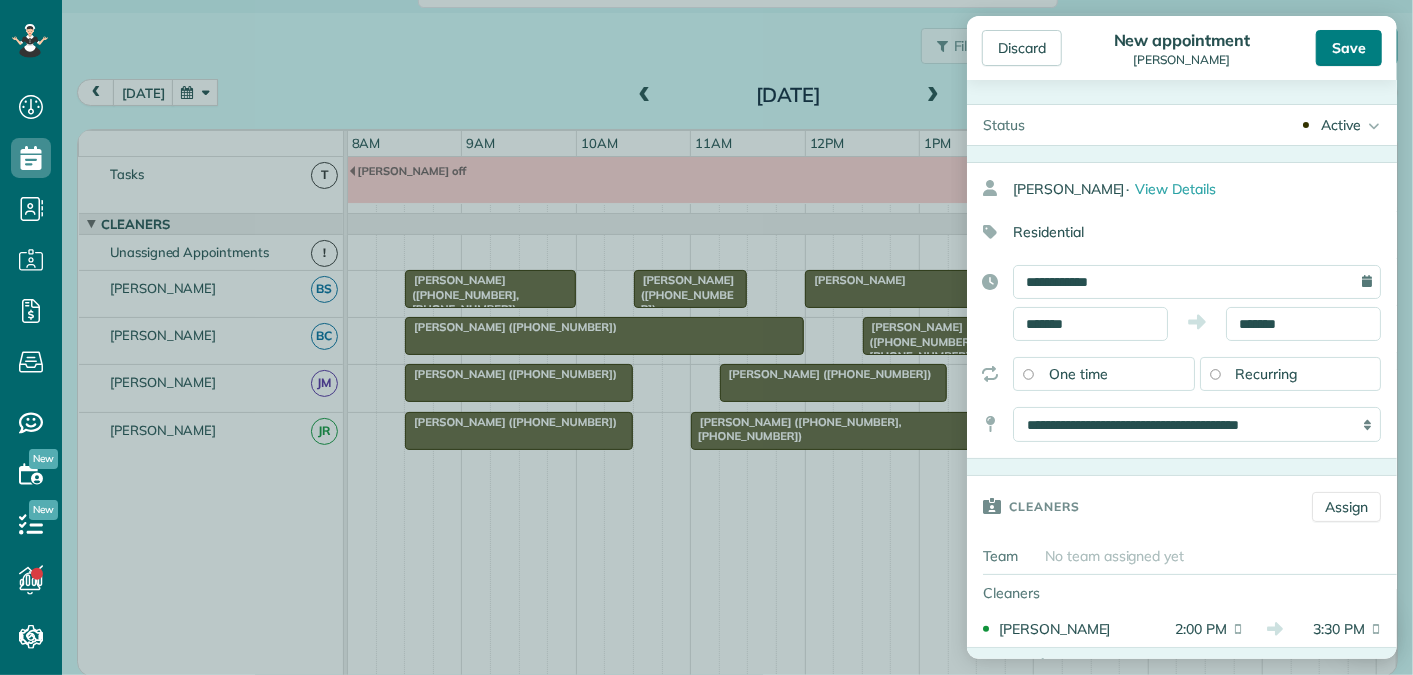 click on "Save" at bounding box center (1349, 48) 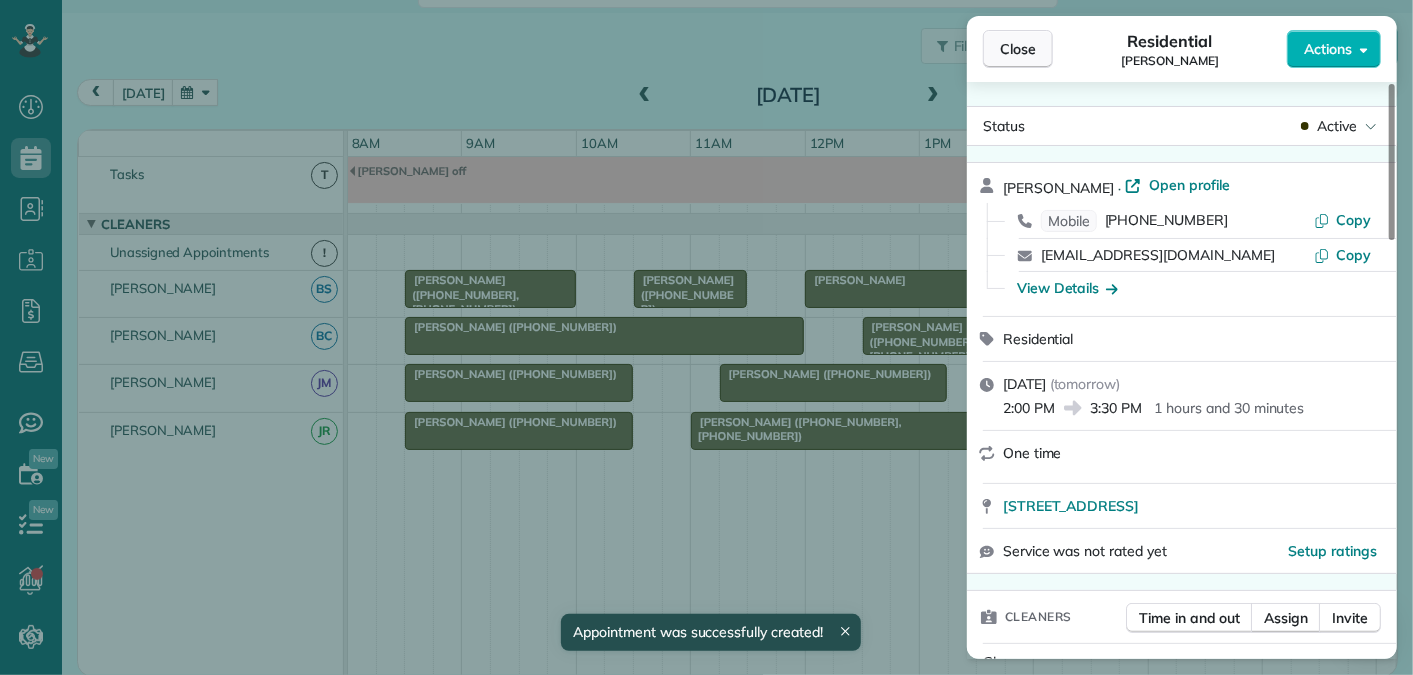 click on "Close" at bounding box center (1018, 49) 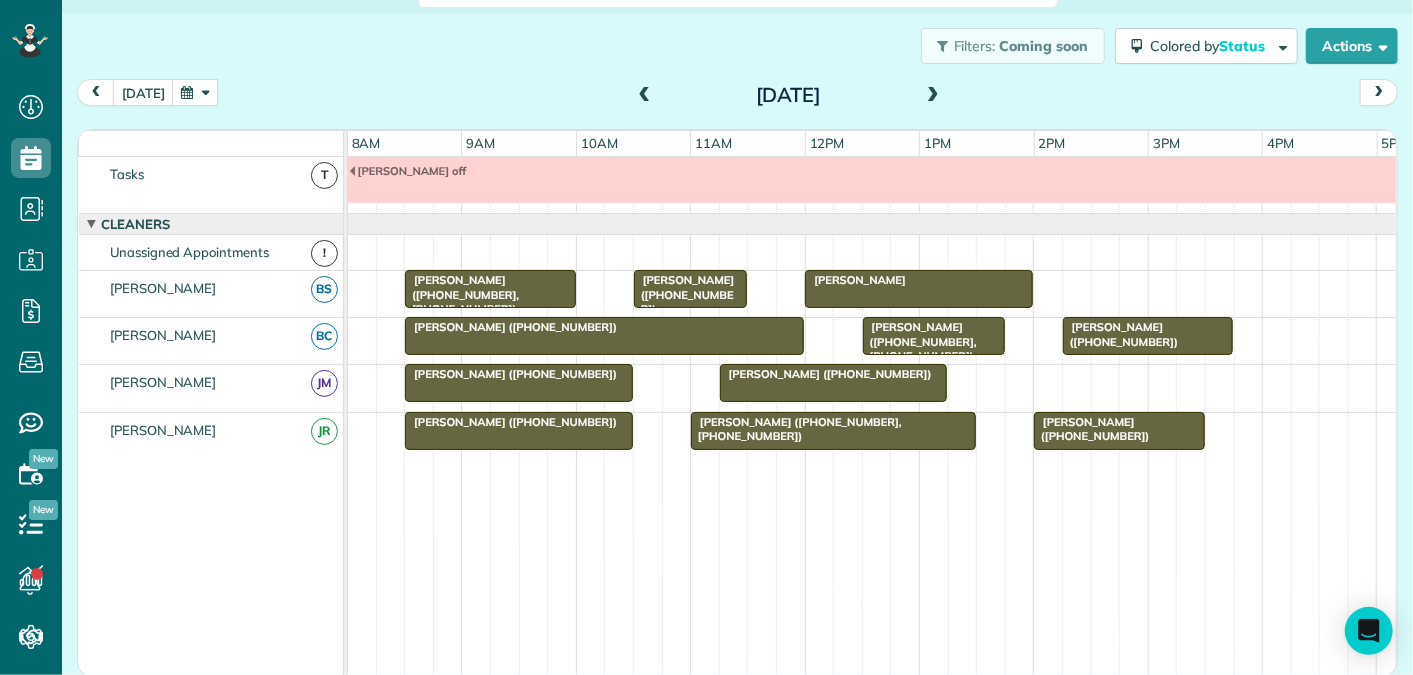 click at bounding box center (933, 96) 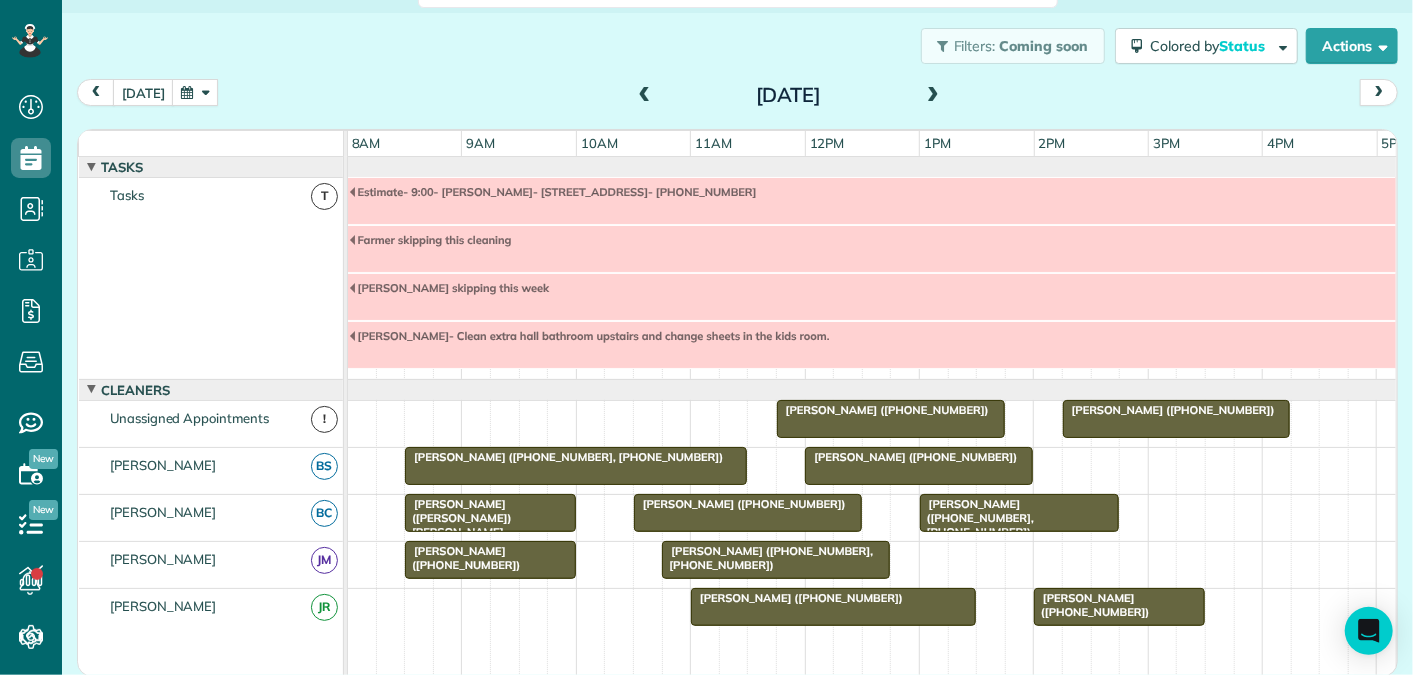 scroll, scrollTop: 165, scrollLeft: 0, axis: vertical 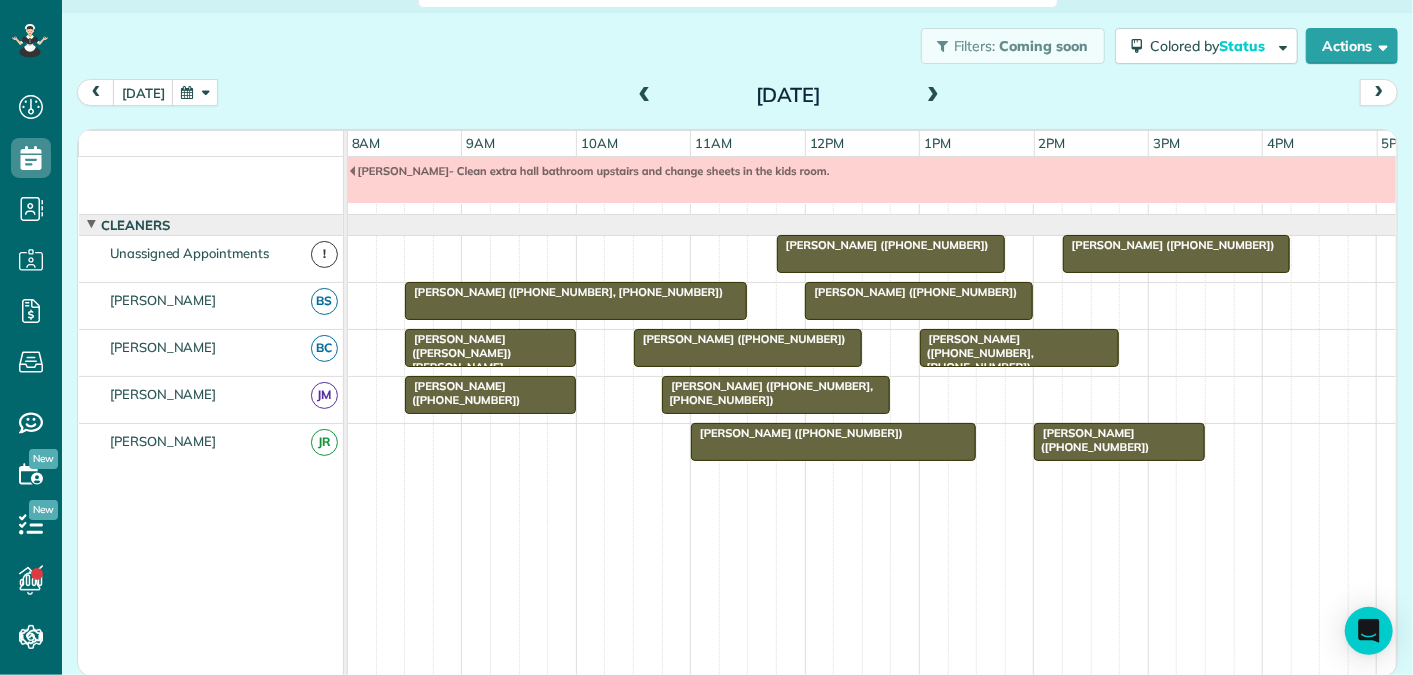 click at bounding box center [933, 96] 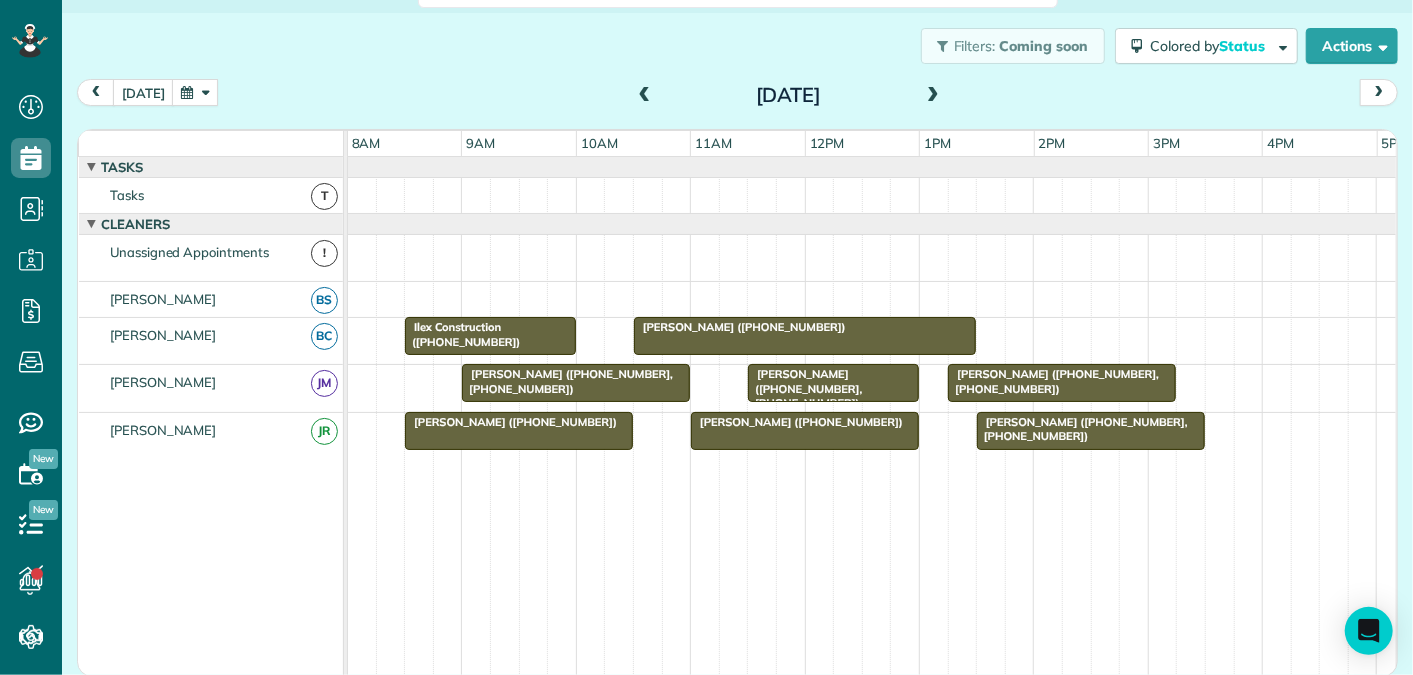 click at bounding box center [645, 96] 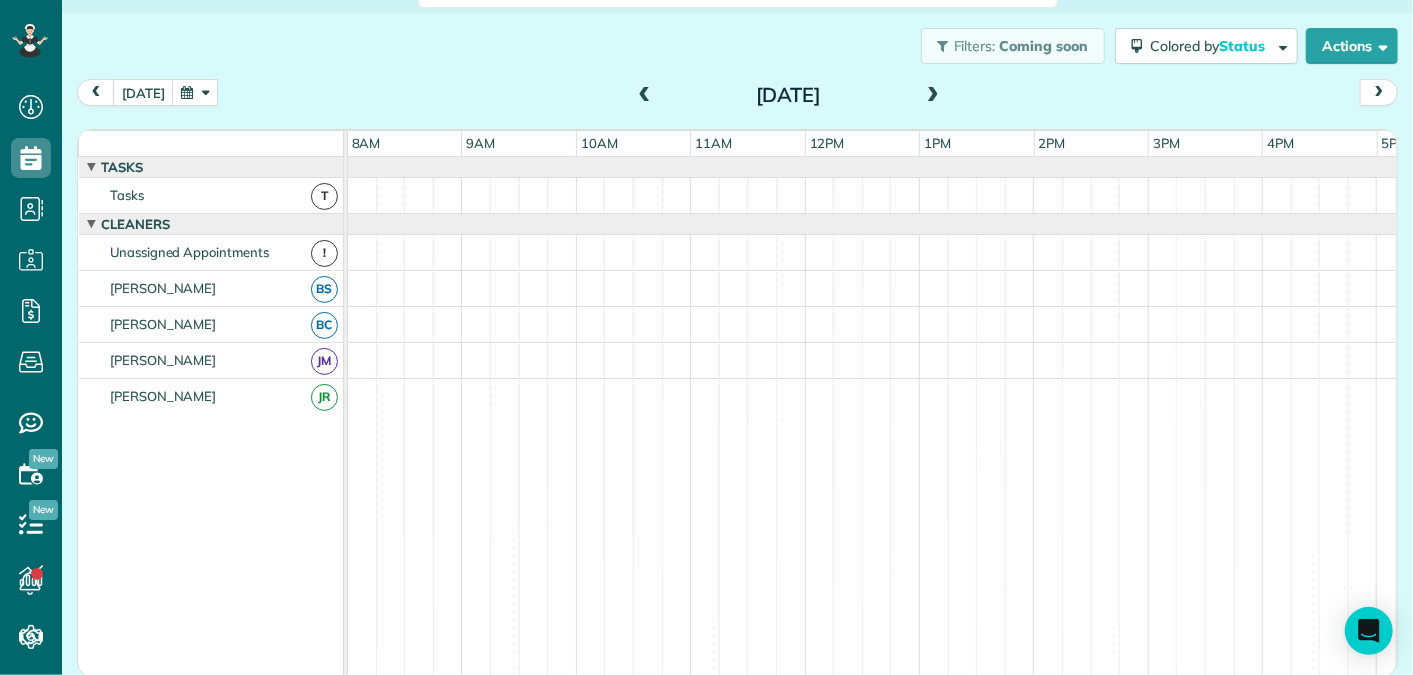 scroll, scrollTop: 165, scrollLeft: 0, axis: vertical 